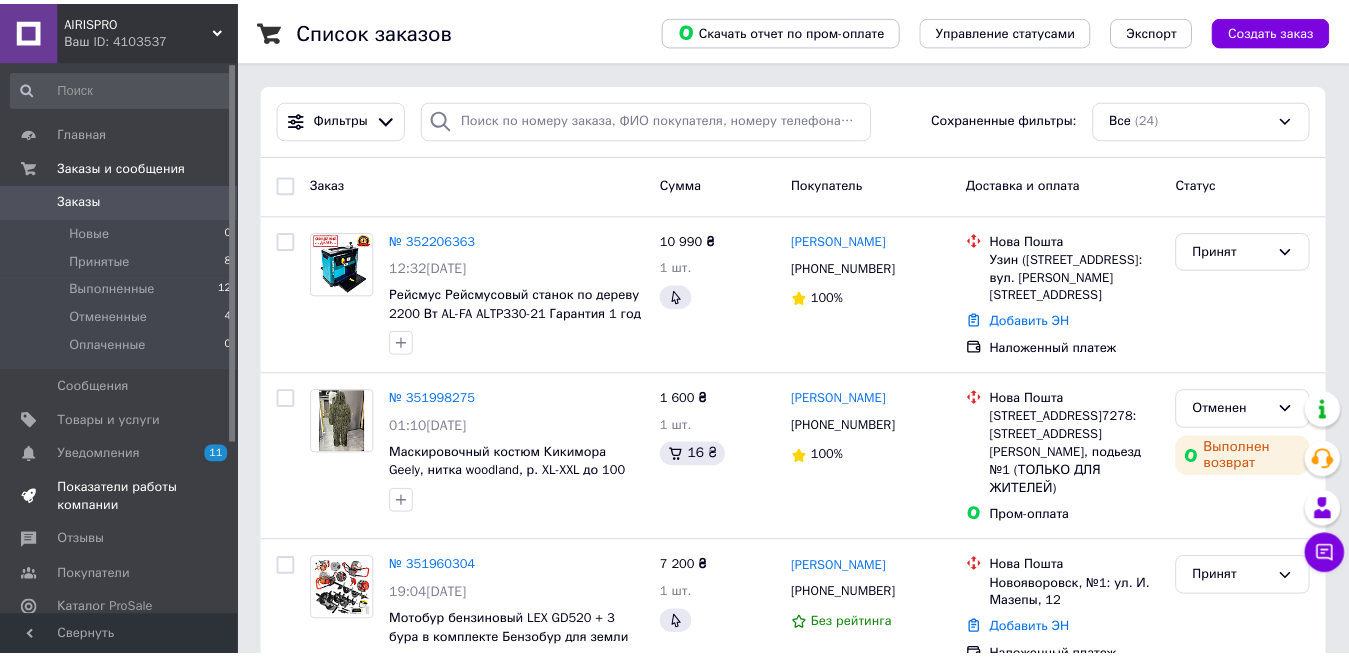 scroll, scrollTop: 0, scrollLeft: 0, axis: both 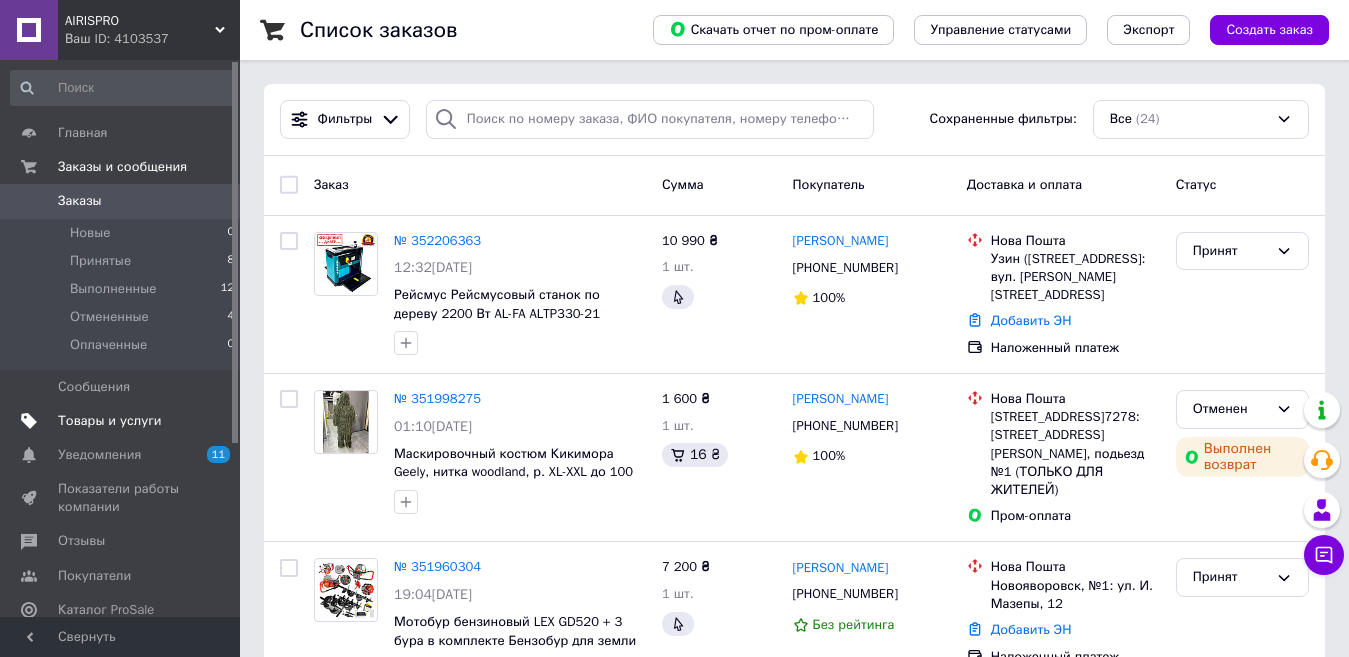 click on "Товары и услуги" at bounding box center (110, 421) 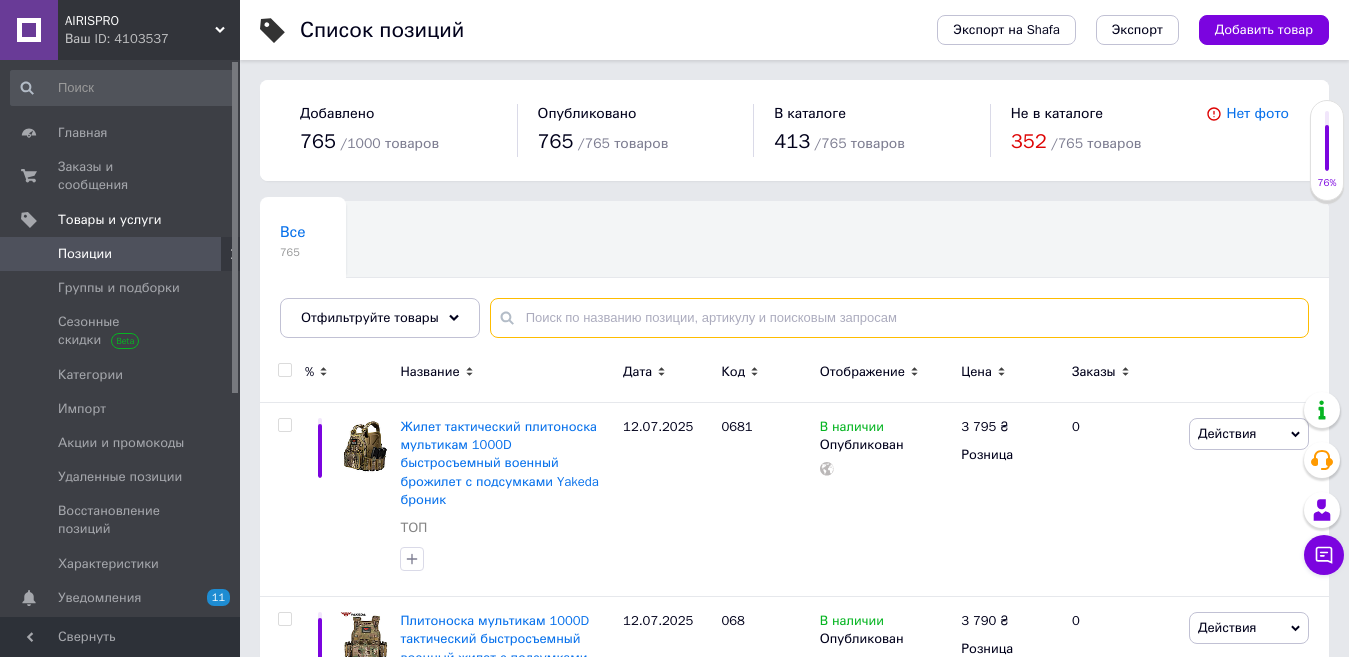 click at bounding box center (899, 318) 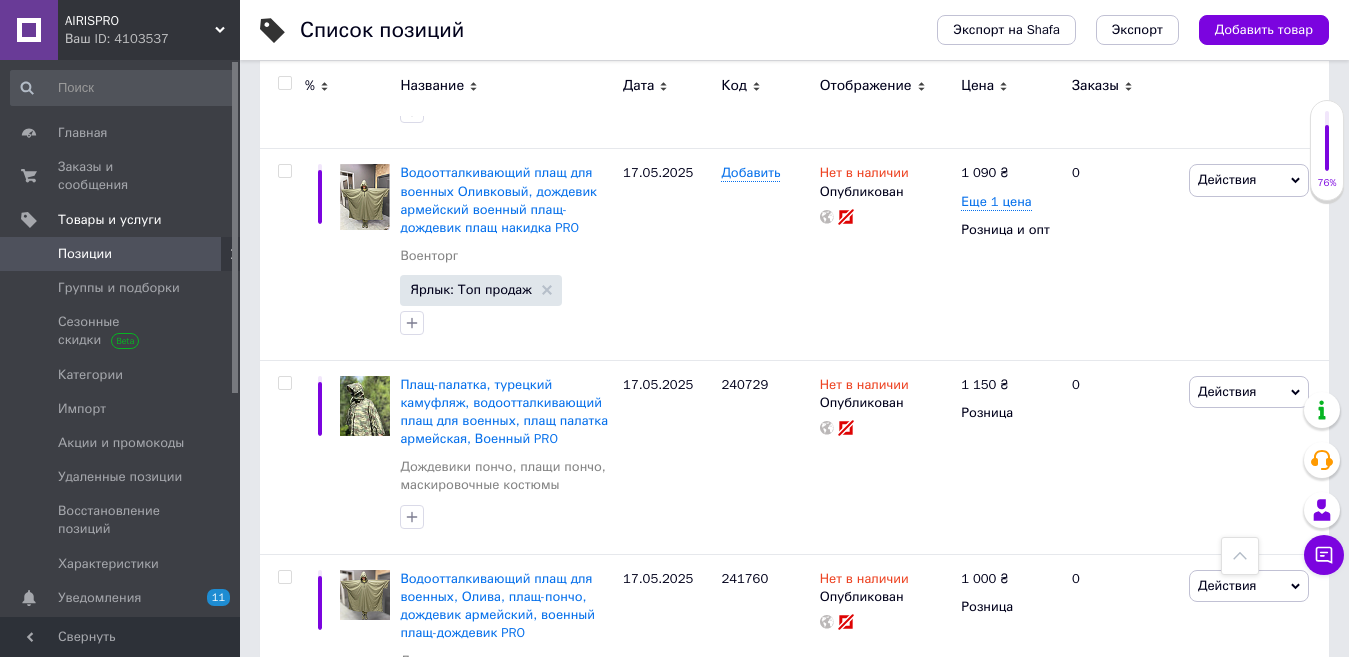 scroll, scrollTop: 0, scrollLeft: 0, axis: both 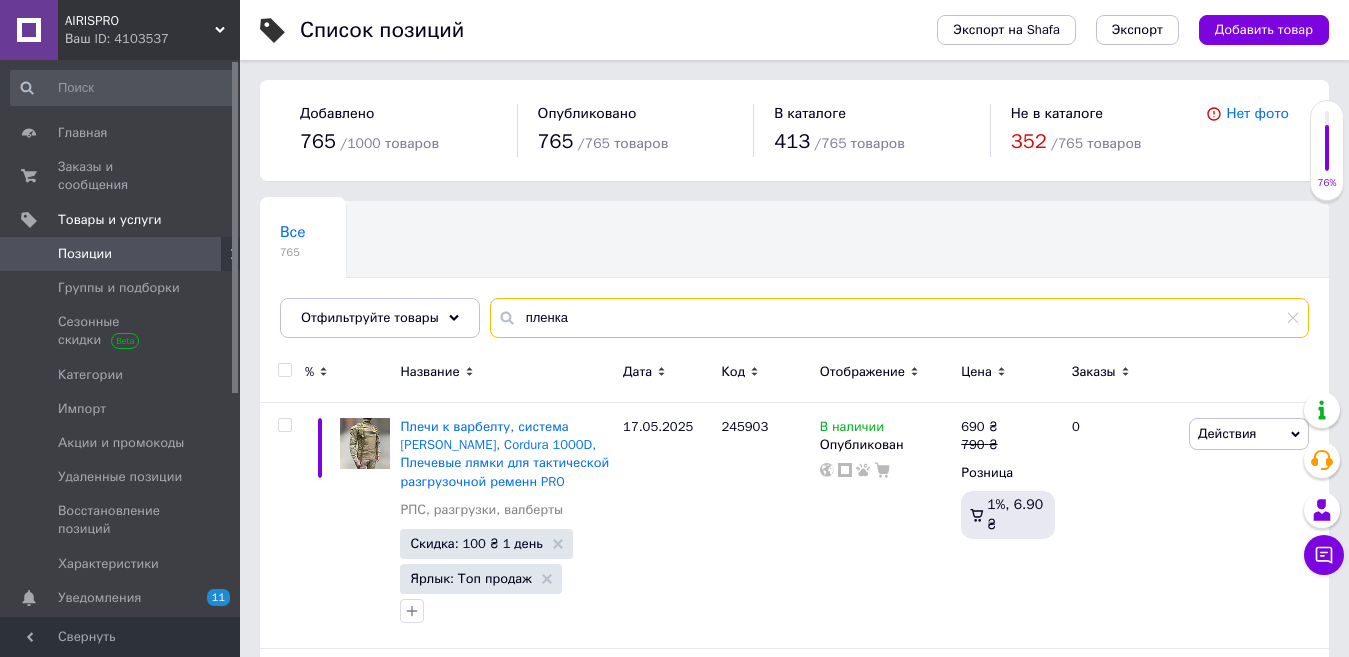 drag, startPoint x: 563, startPoint y: 304, endPoint x: 493, endPoint y: 310, distance: 70.256676 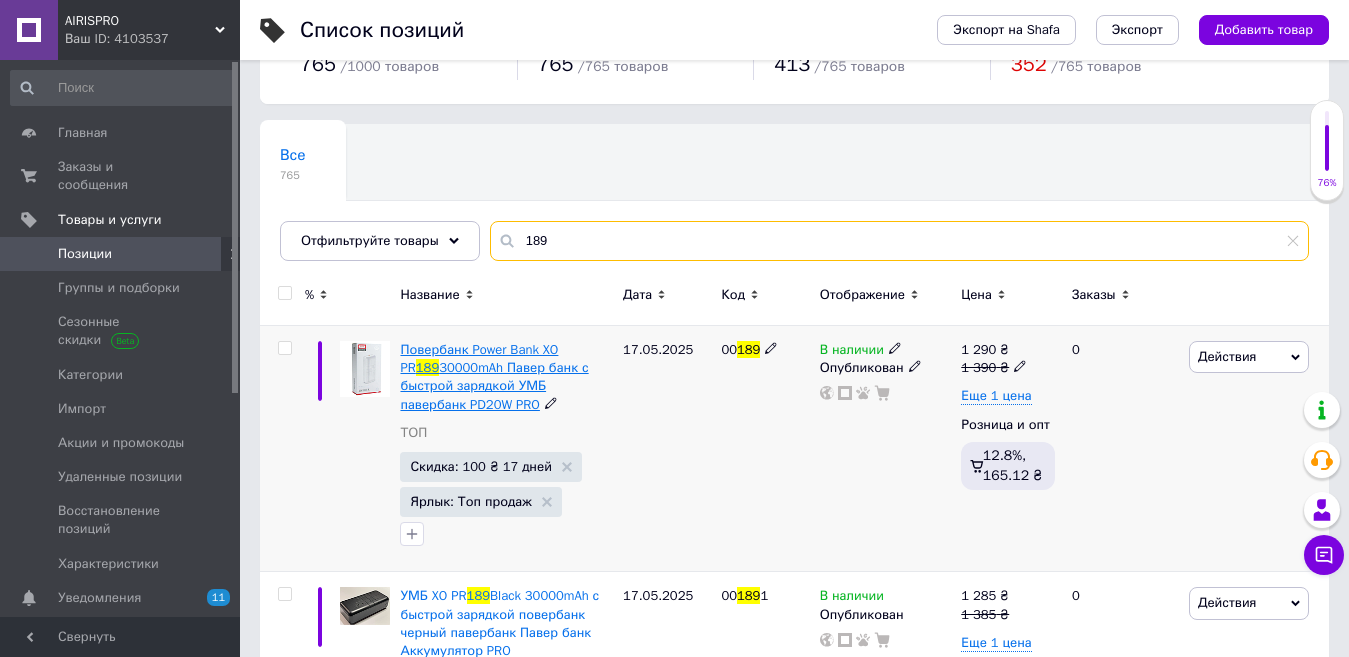 scroll, scrollTop: 100, scrollLeft: 0, axis: vertical 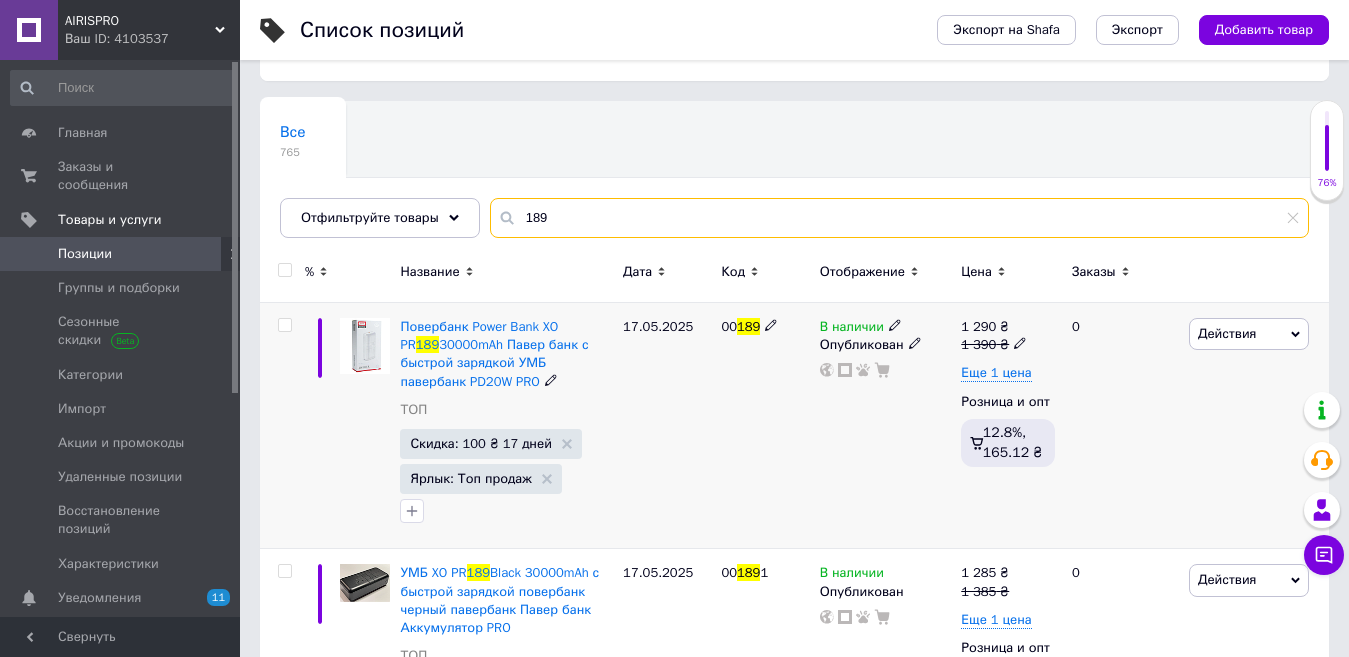type on "189" 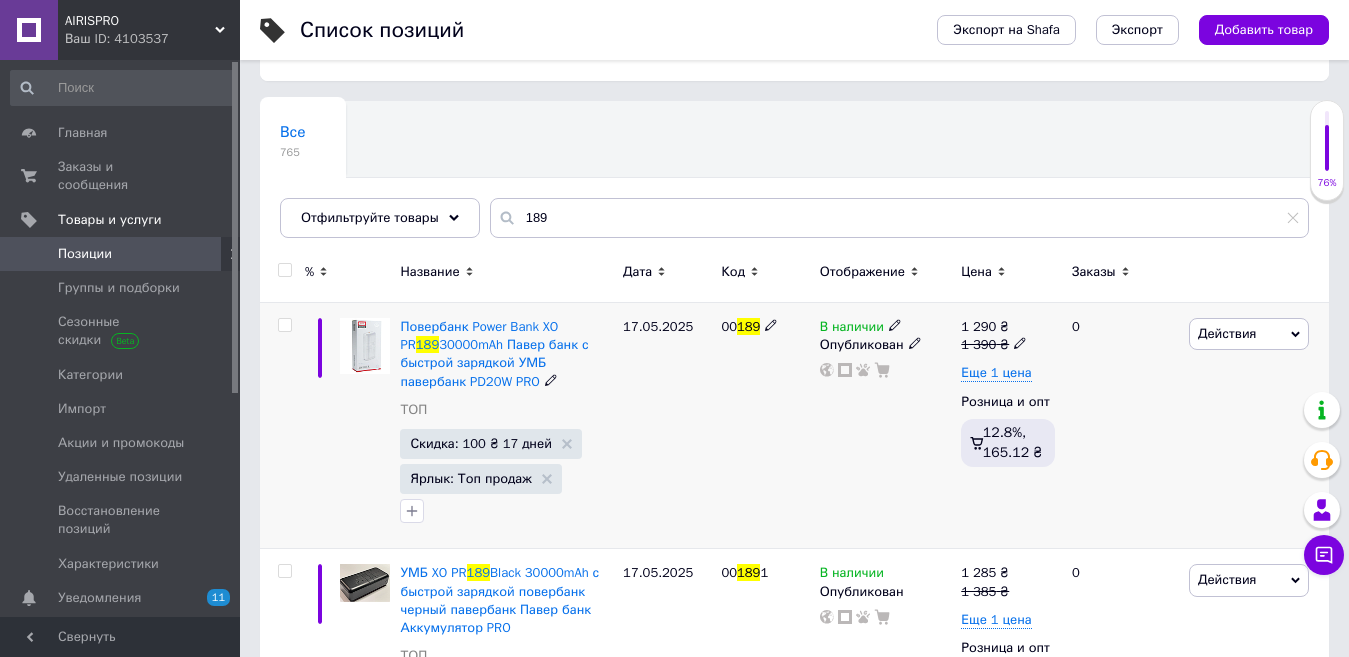 click 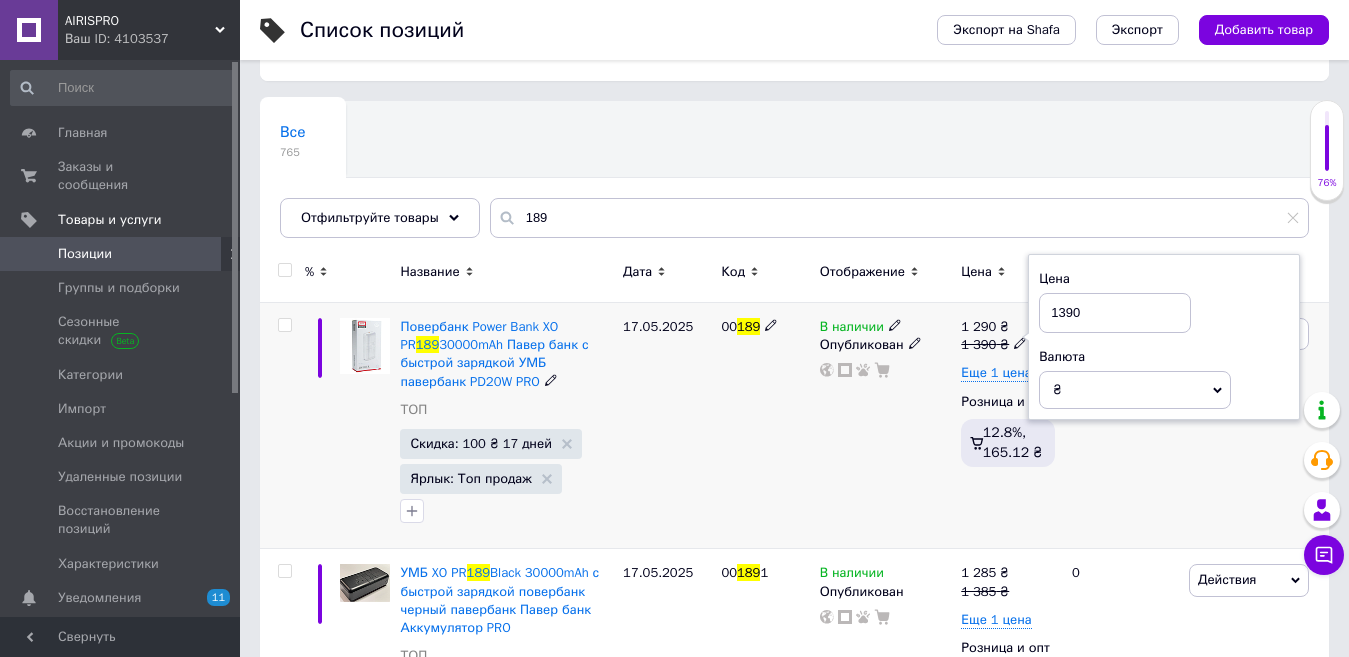 click on "1390" at bounding box center (1115, 313) 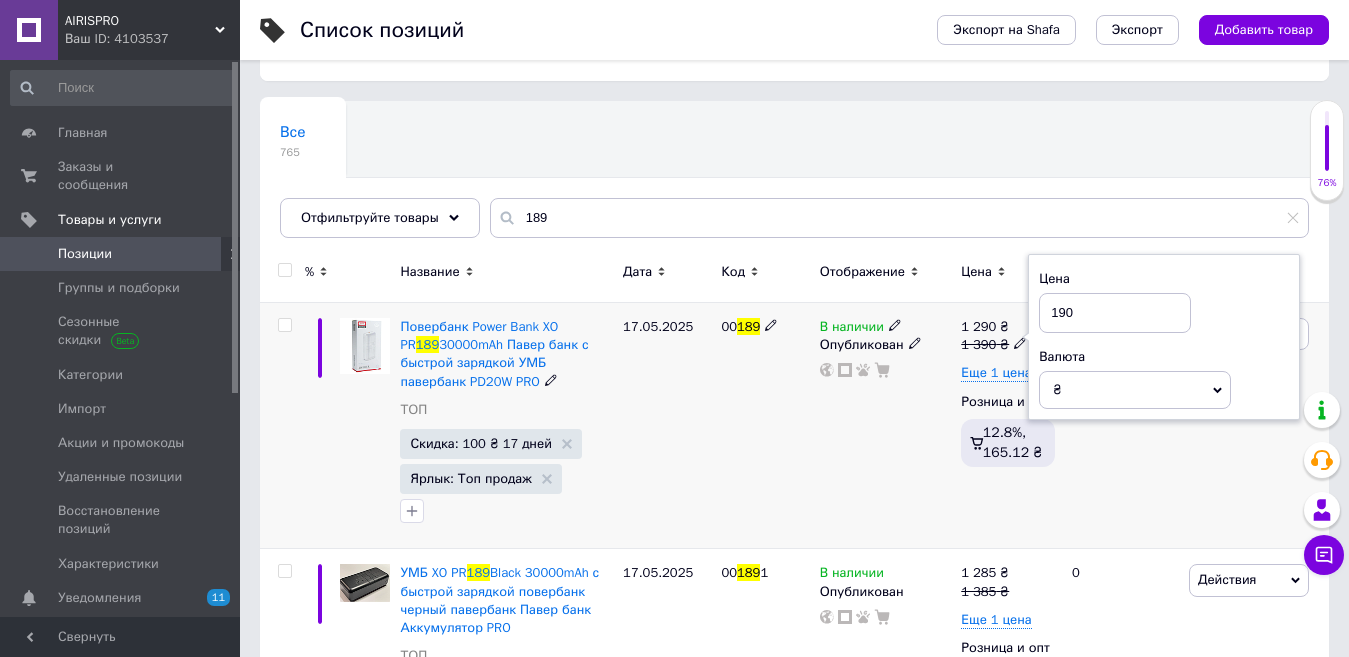 type on "1290" 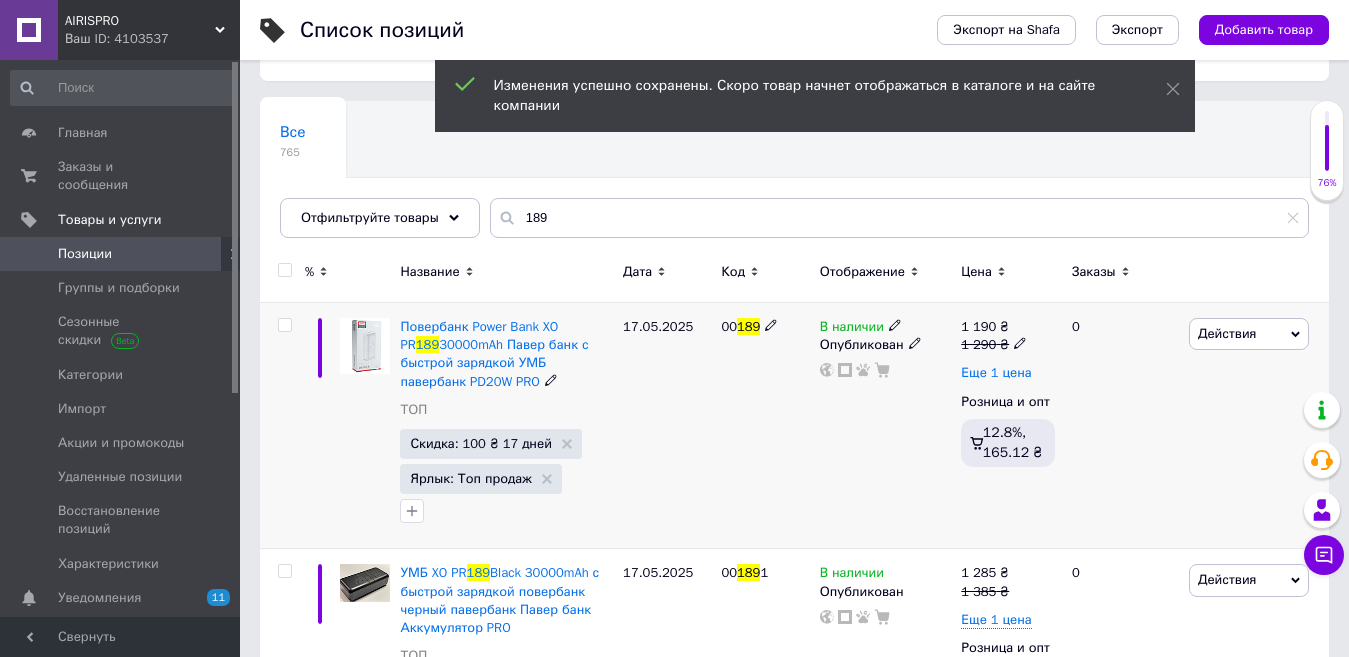 click on "Еще 1 цена" at bounding box center [996, 373] 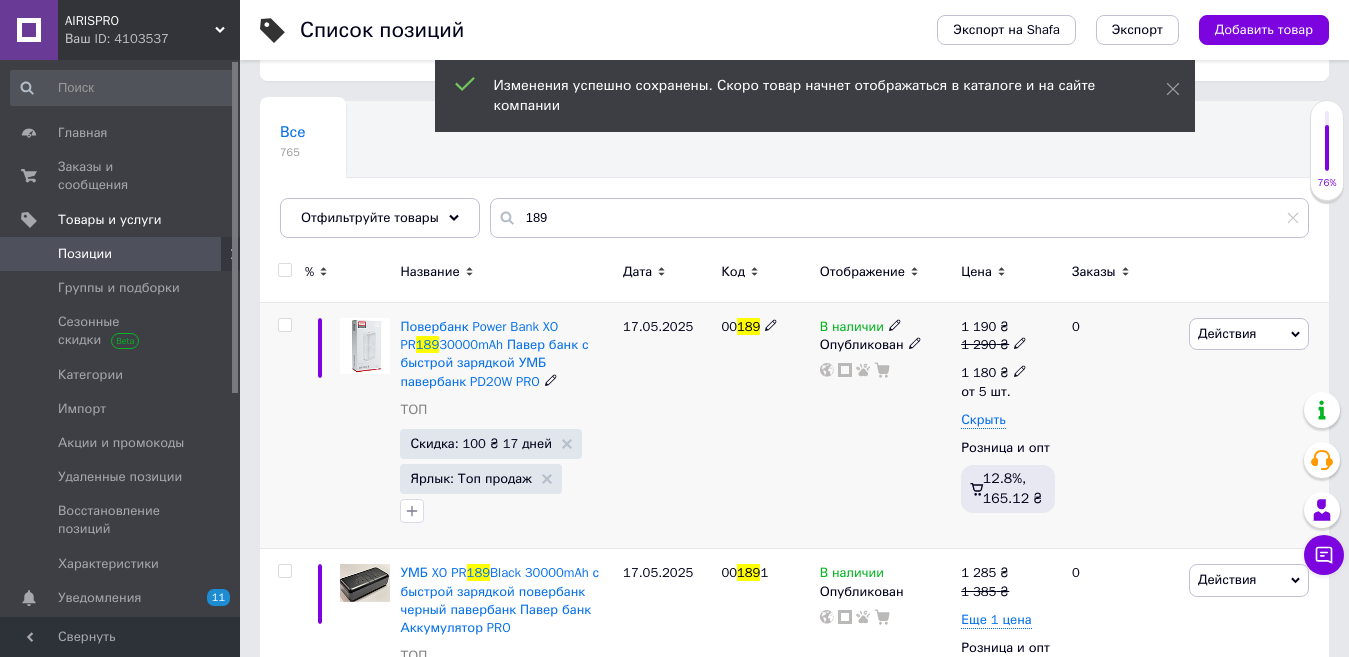 click 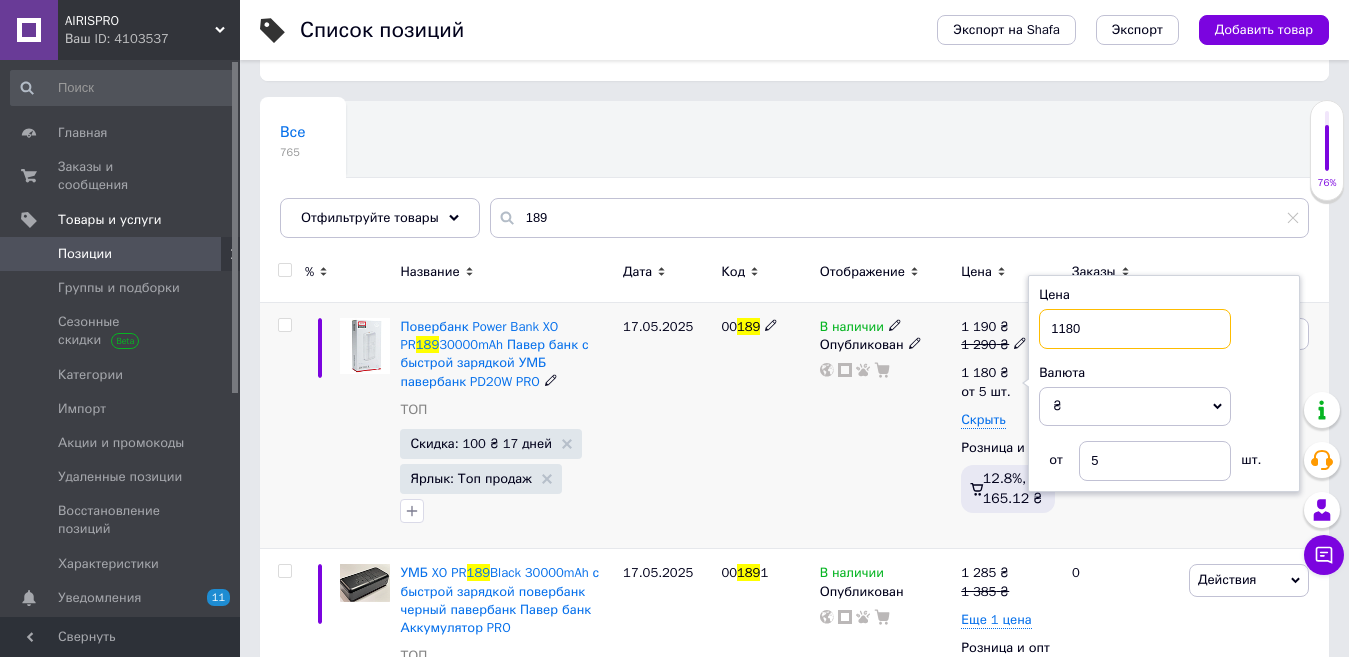 click on "1180" at bounding box center [1135, 329] 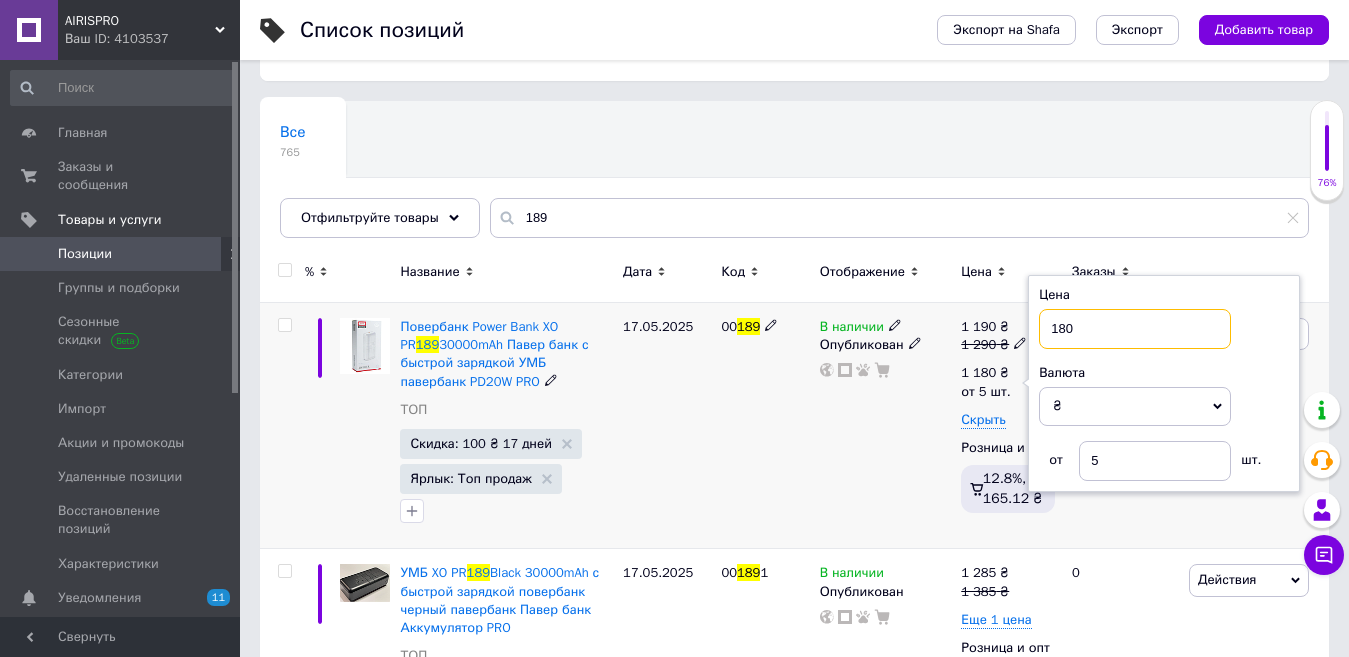 type on "1080" 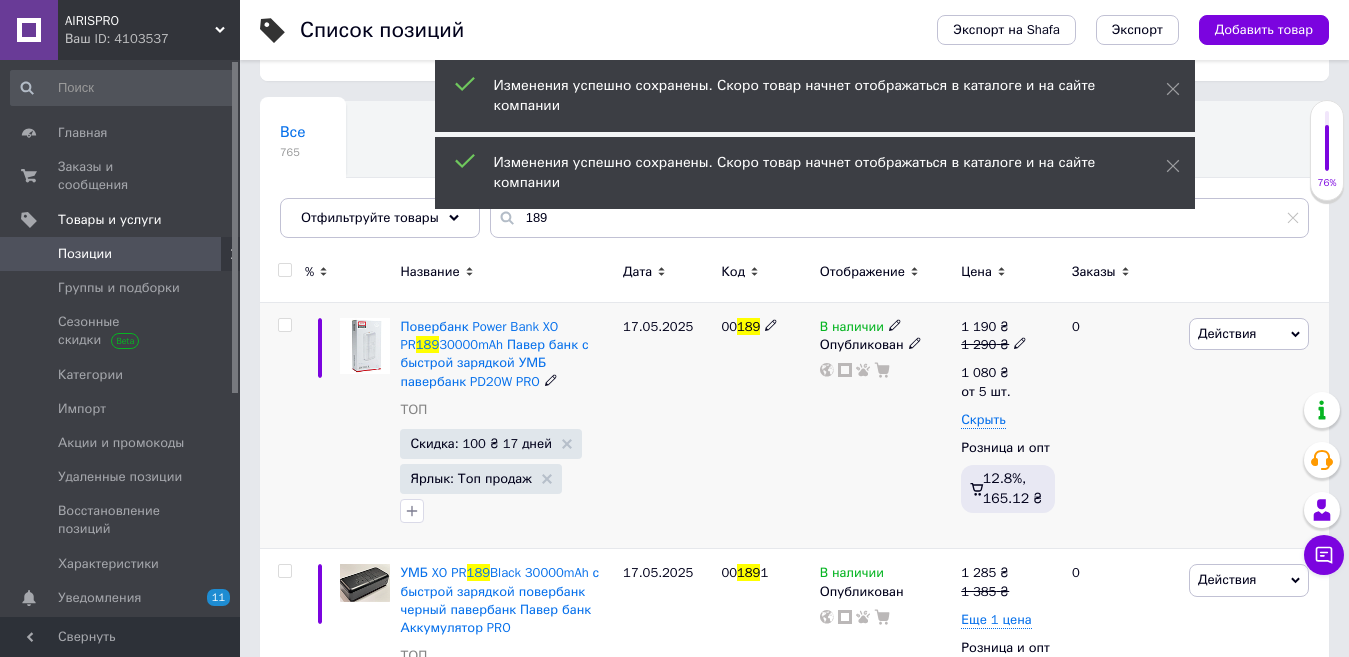 click 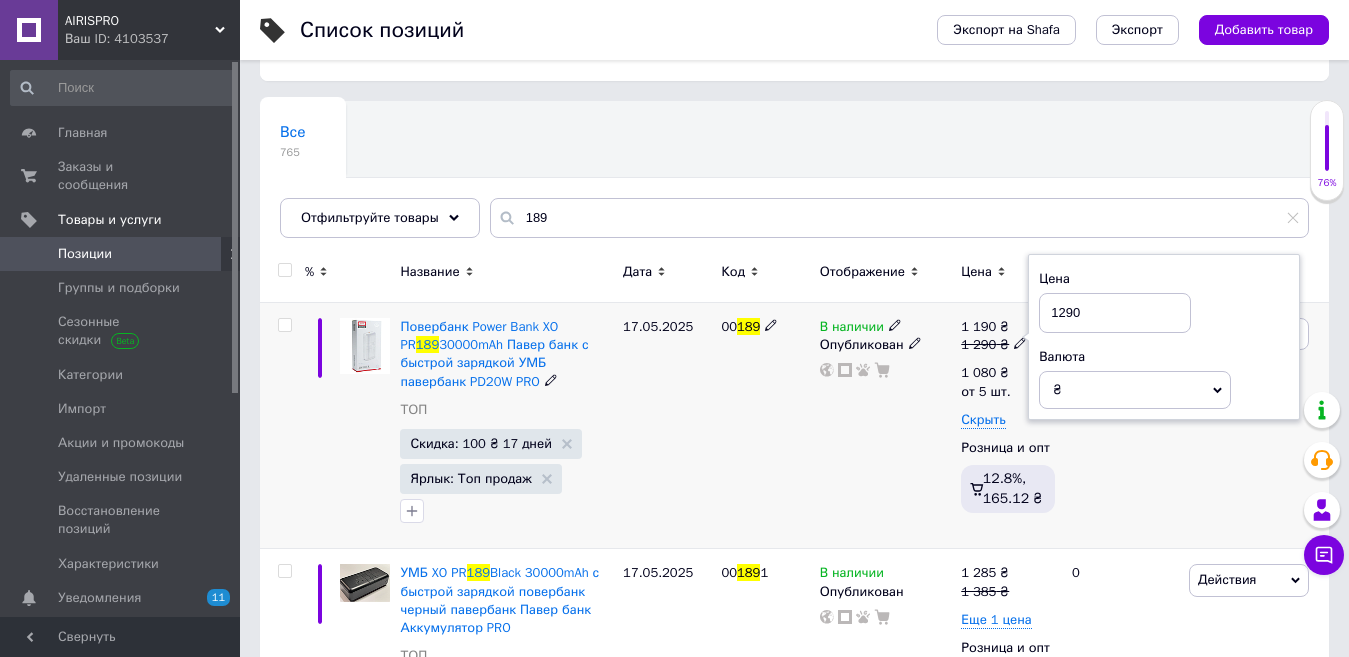 click on "1290" at bounding box center (1115, 313) 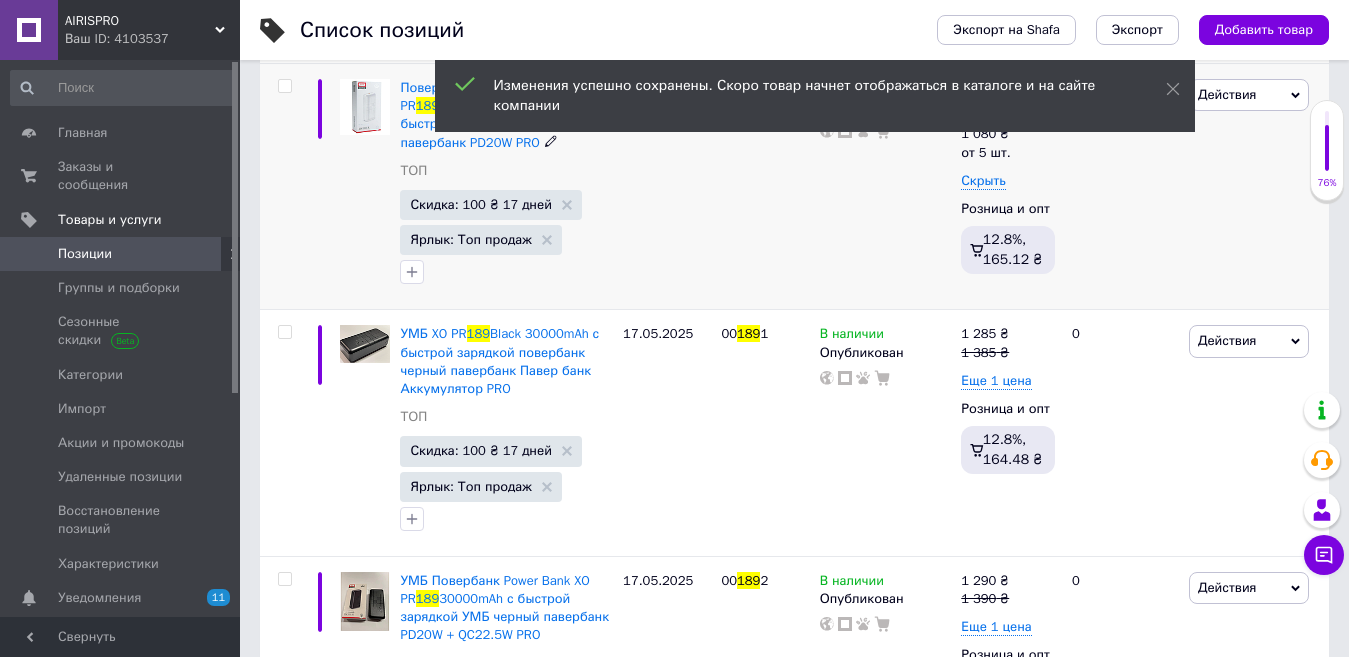 scroll, scrollTop: 400, scrollLeft: 0, axis: vertical 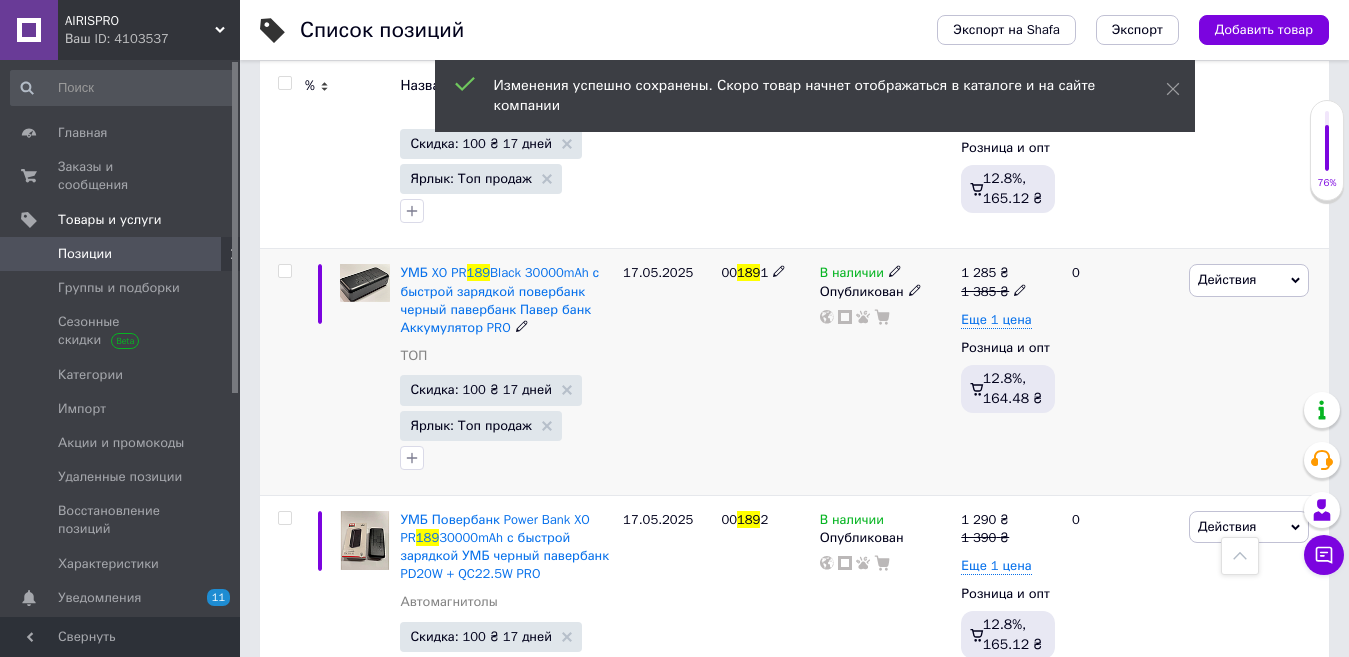 click 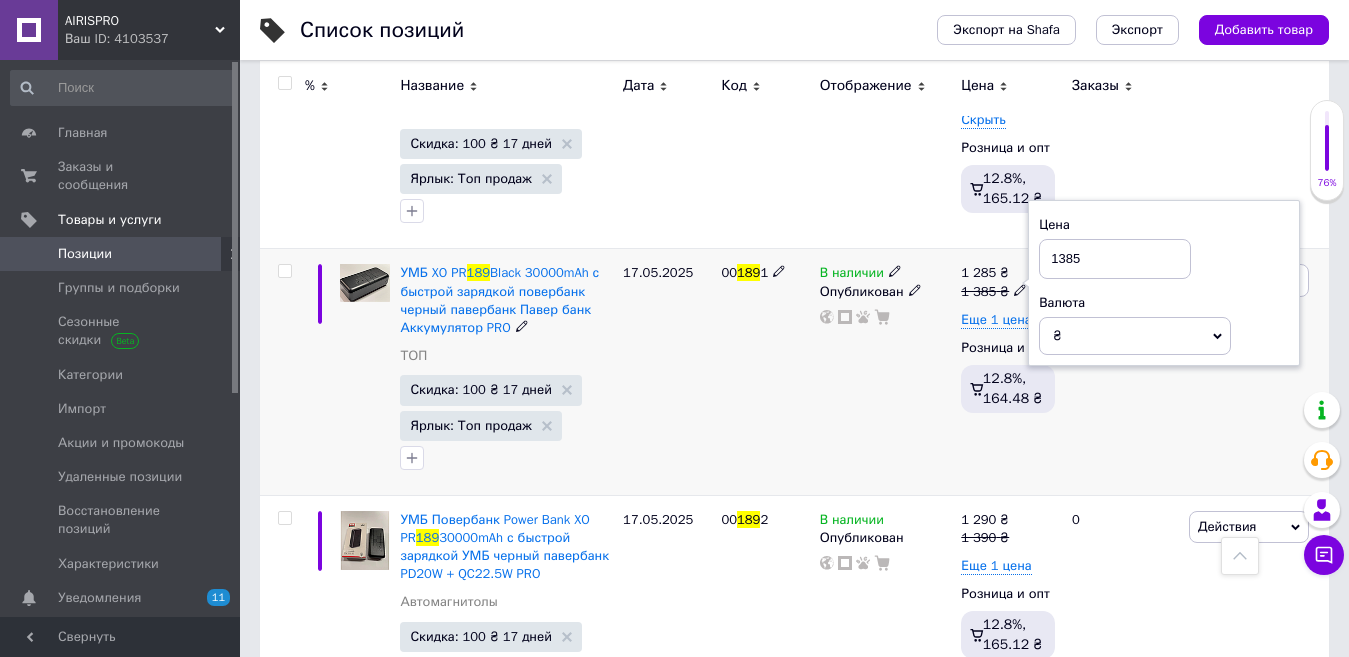 click on "1385" at bounding box center [1115, 259] 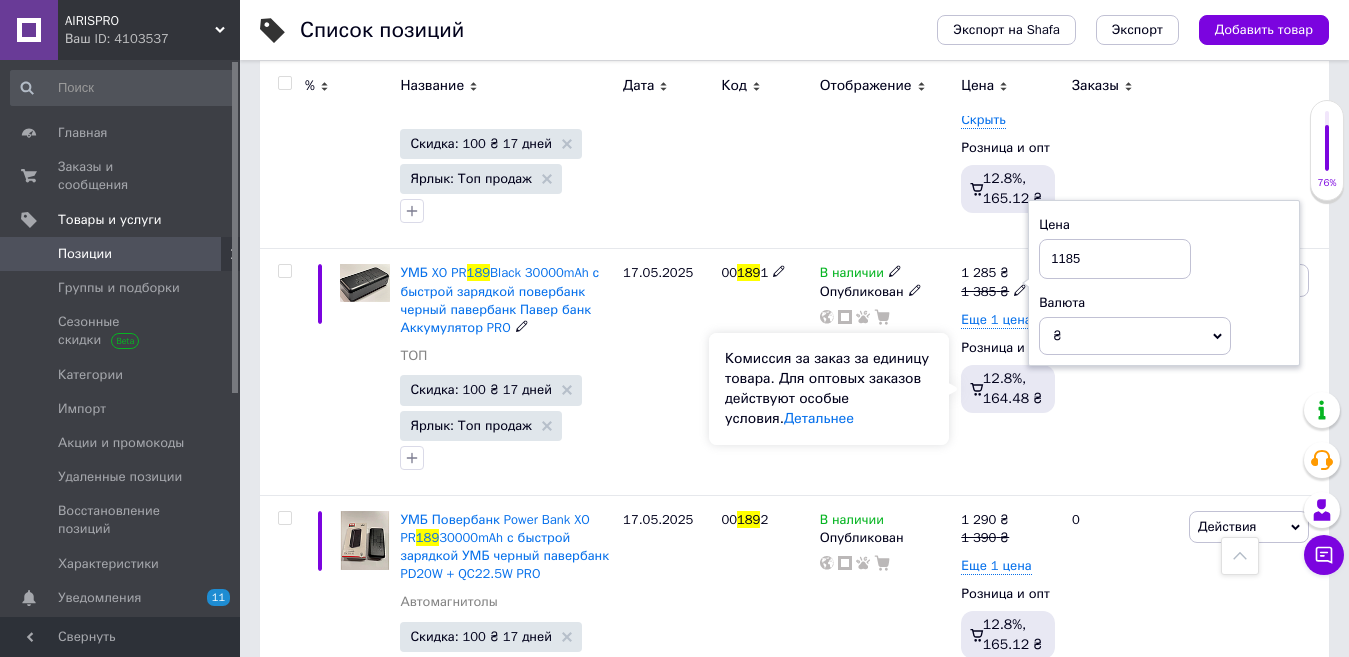 type on "1185" 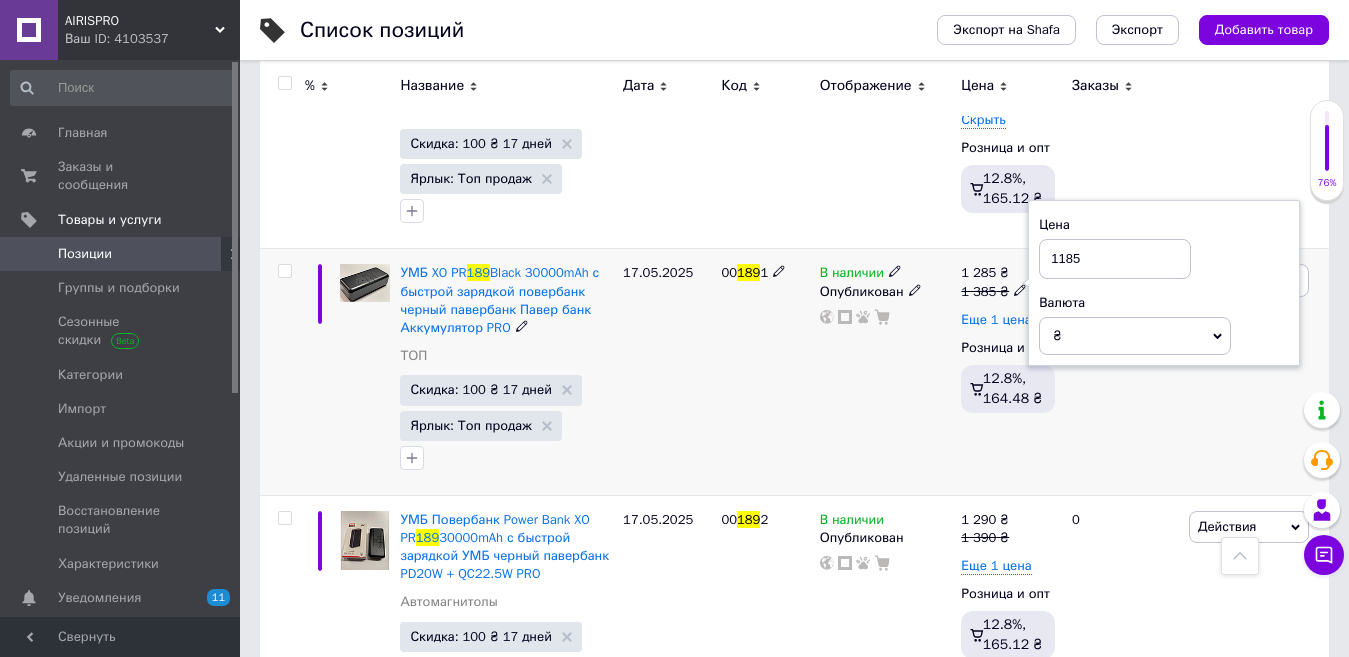 click on "Еще 1 цена" at bounding box center (996, 320) 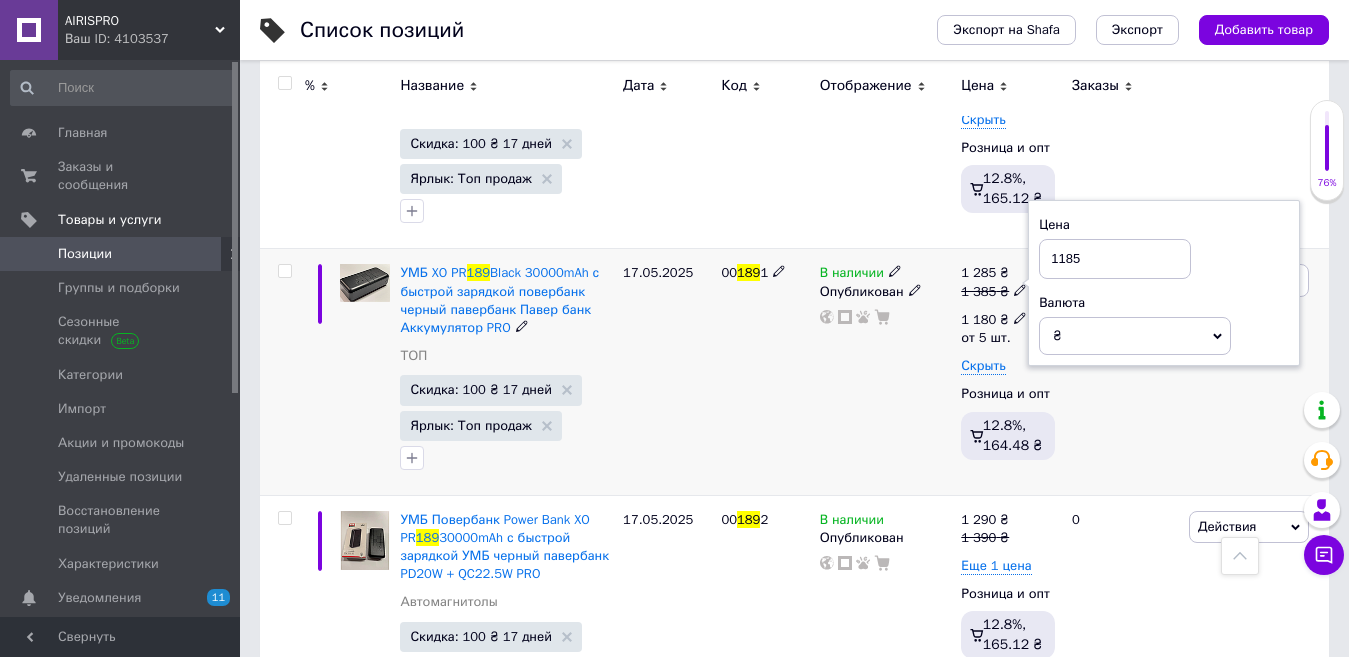 click 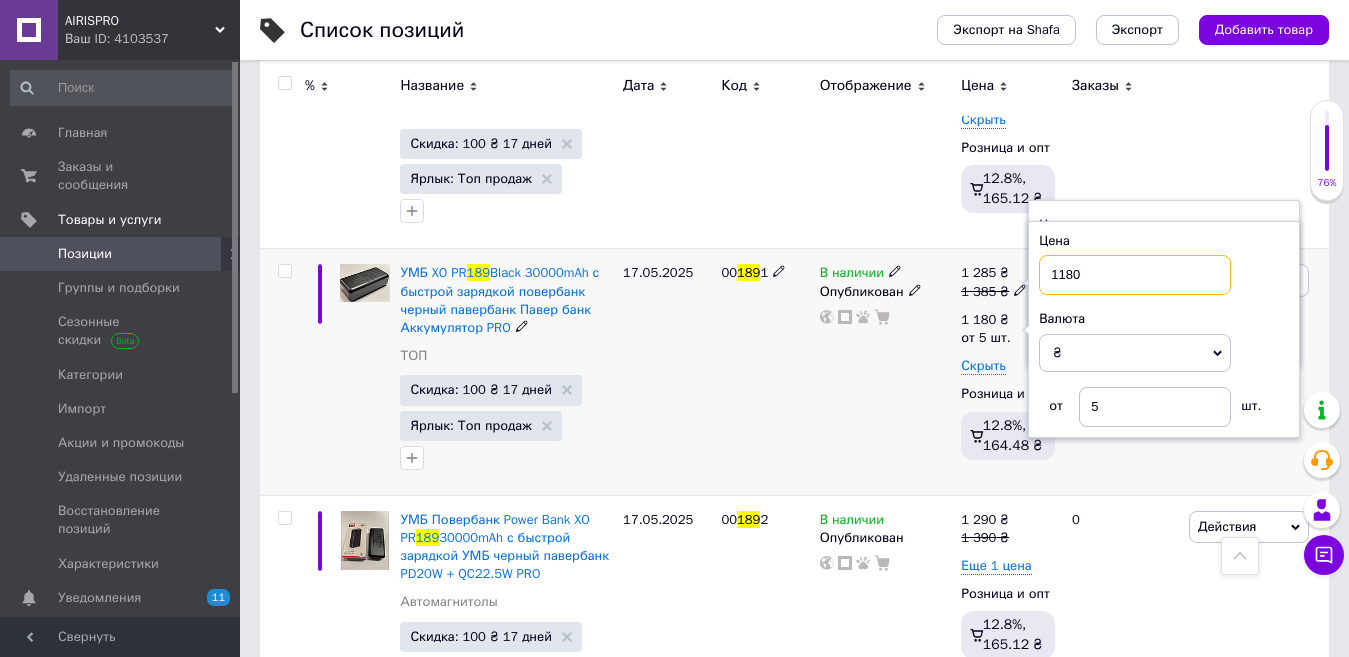 drag, startPoint x: 1096, startPoint y: 268, endPoint x: 1056, endPoint y: 275, distance: 40.60788 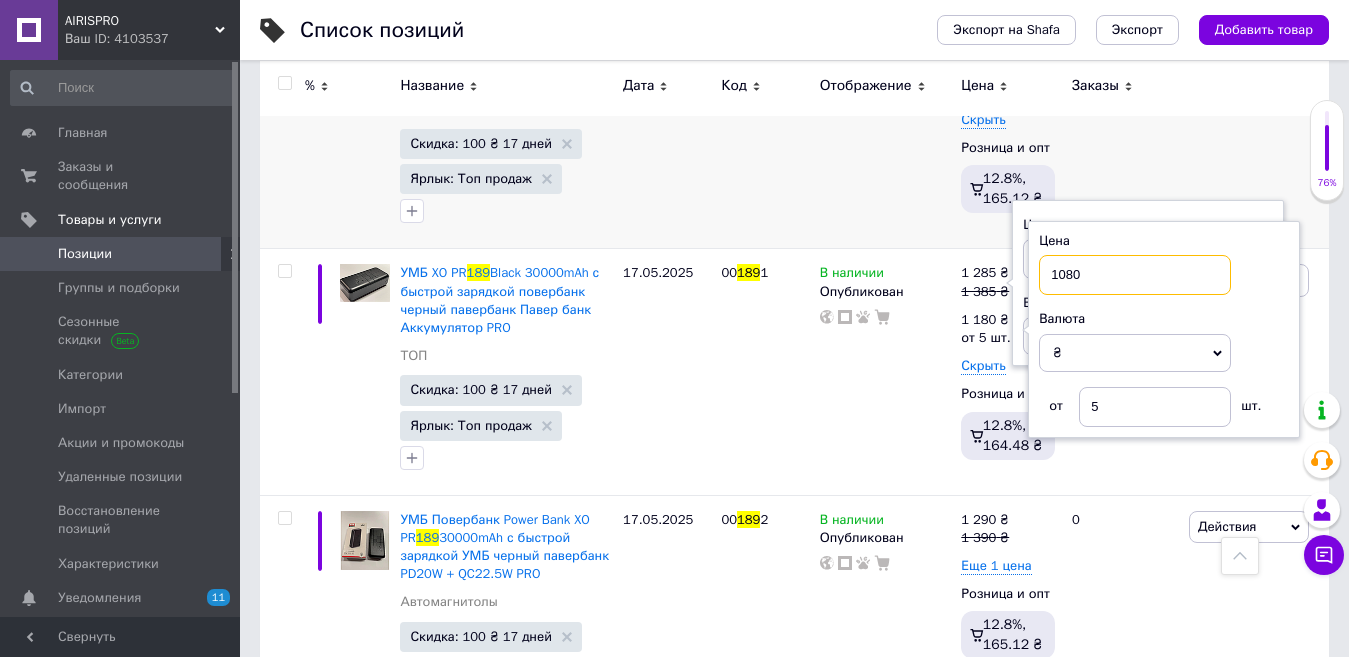 type on "1080" 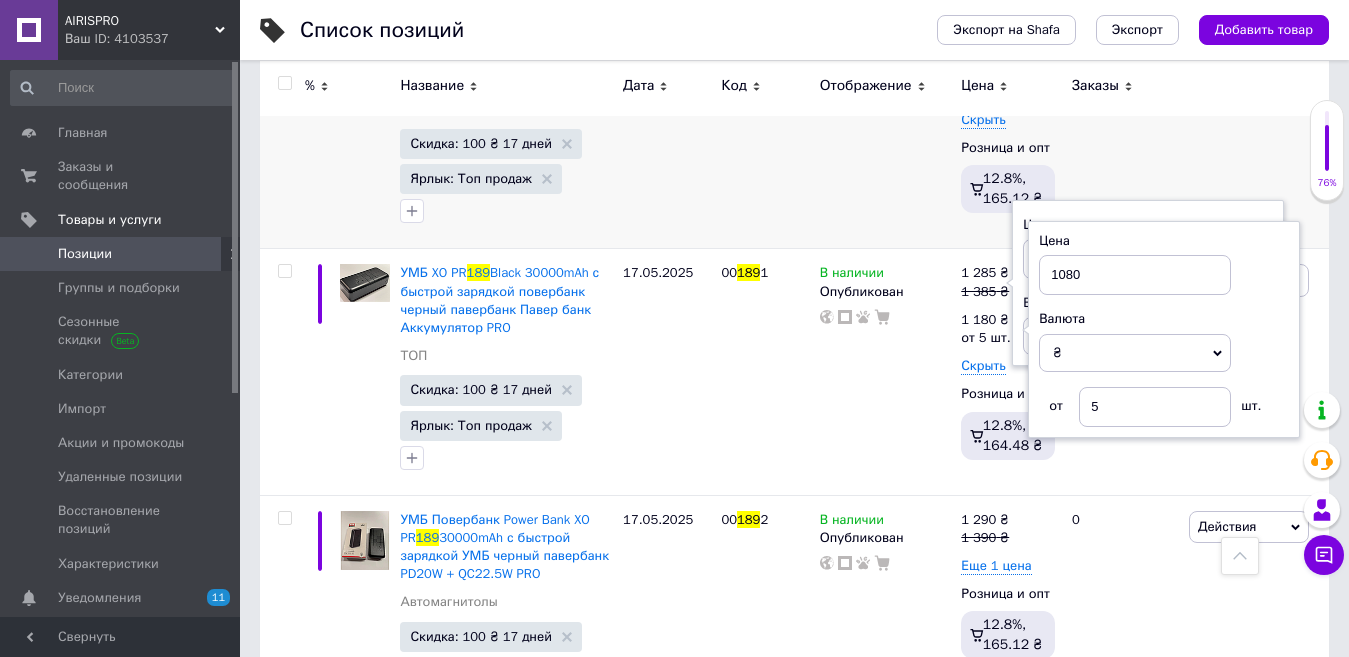 click on "В наличии Опубликован" at bounding box center (886, 126) 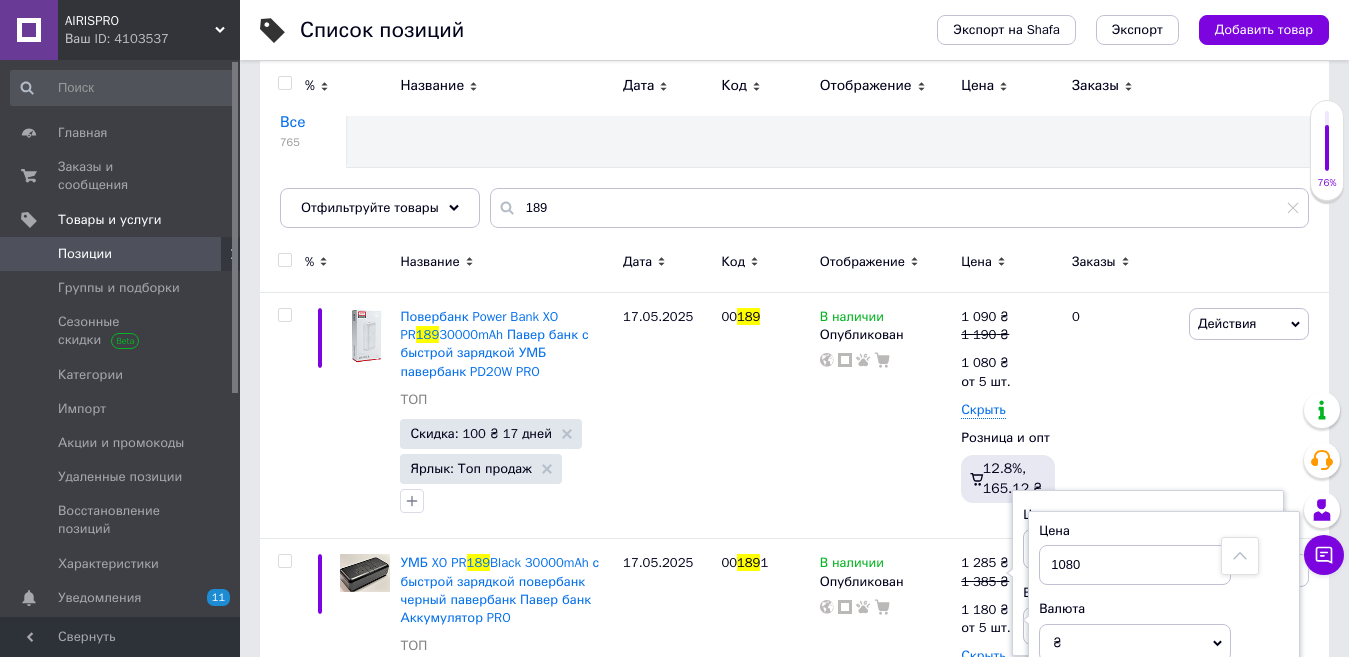 scroll, scrollTop: 100, scrollLeft: 0, axis: vertical 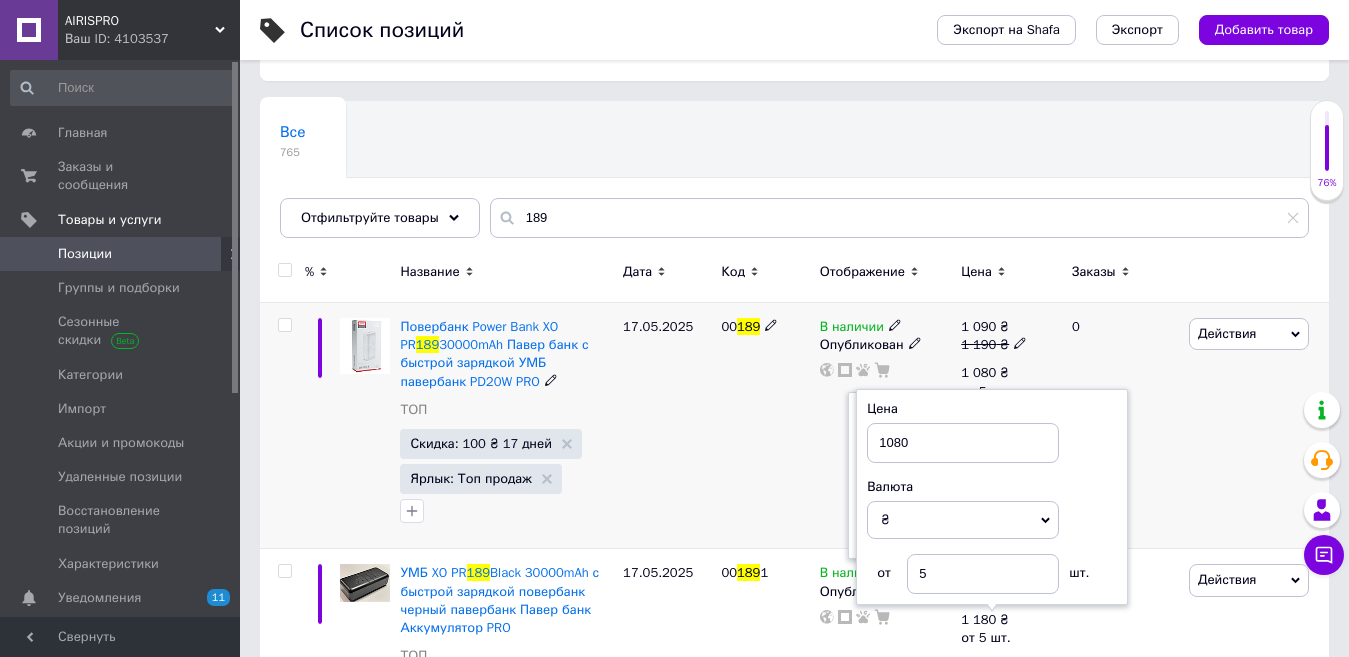 click on "В наличии" at bounding box center [852, 329] 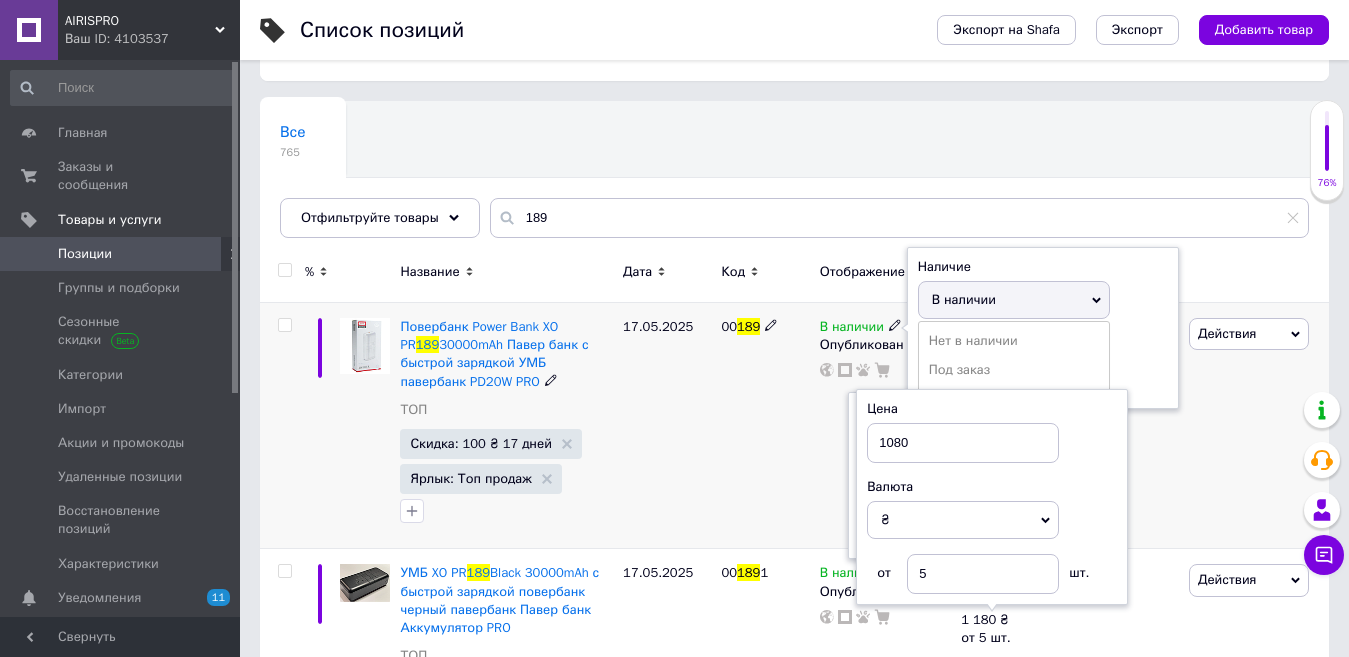 click on "00 189" at bounding box center (765, 426) 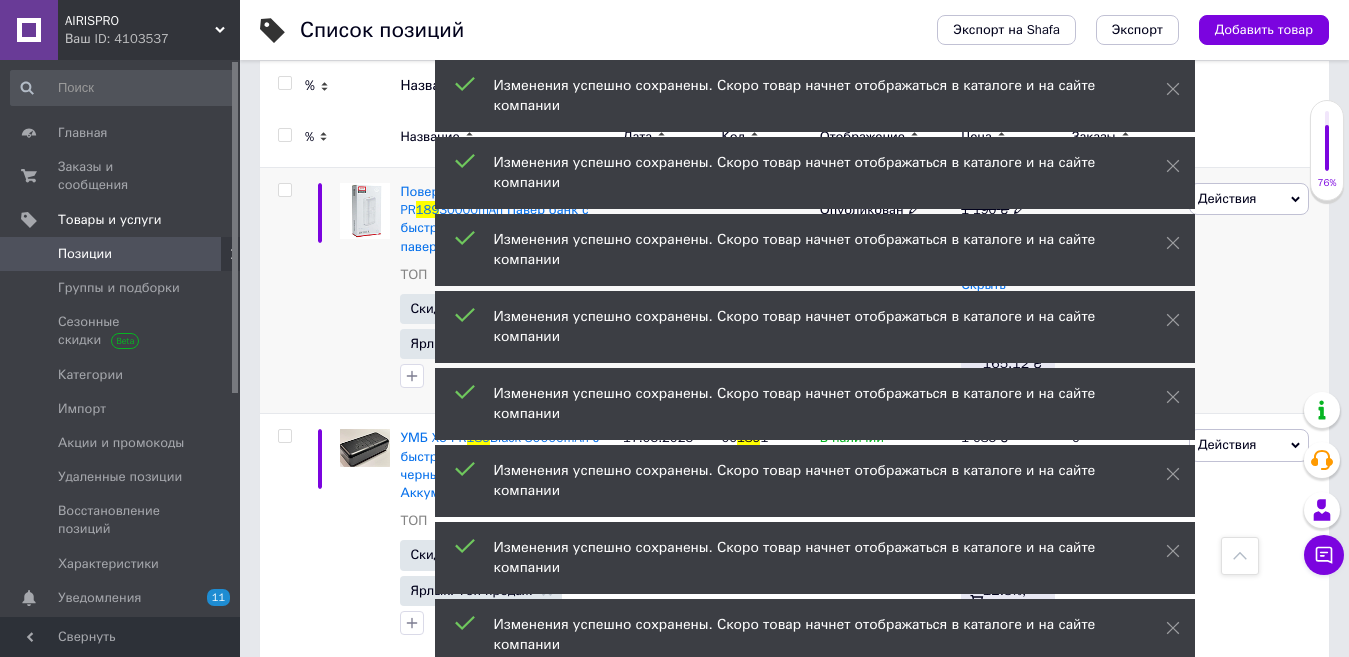 scroll, scrollTop: 200, scrollLeft: 0, axis: vertical 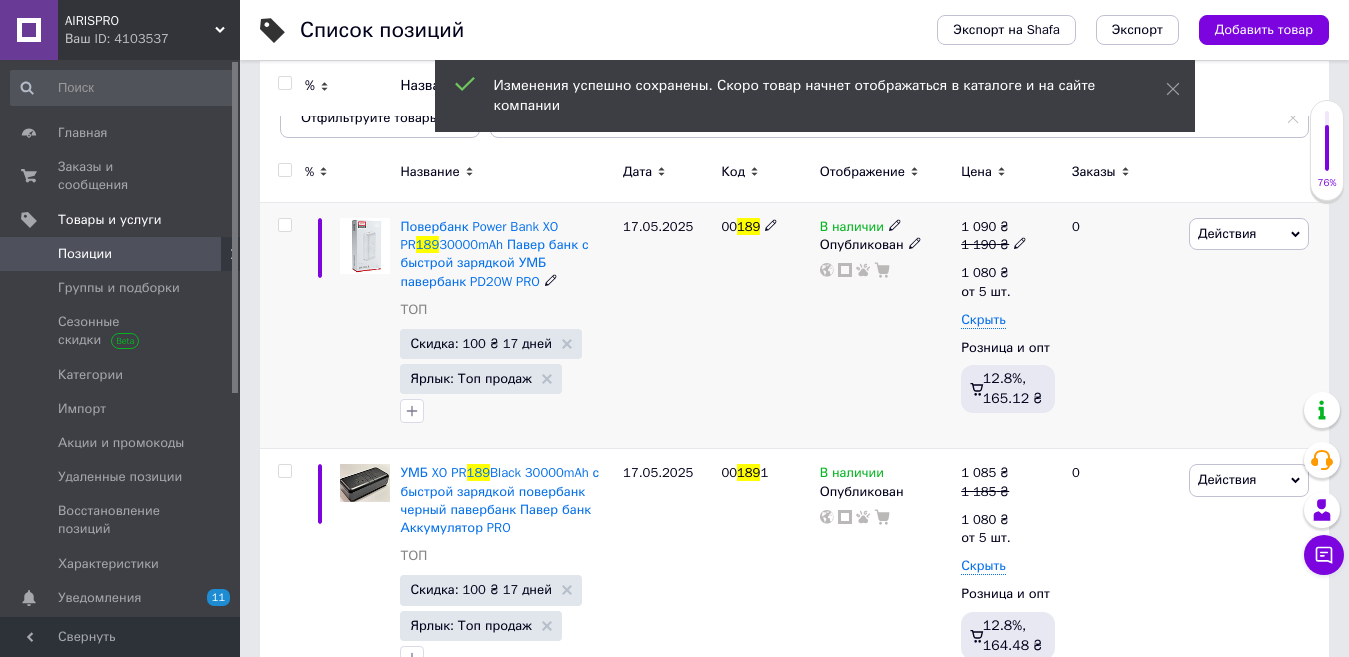 click on "Действия Редактировать Поднять в начало группы Копировать Скидка Подарок Сопутствующие Скрыть Ярлык Добавить на витрину Добавить в кампанию Каталог ProSale Удалить" at bounding box center (1256, 326) 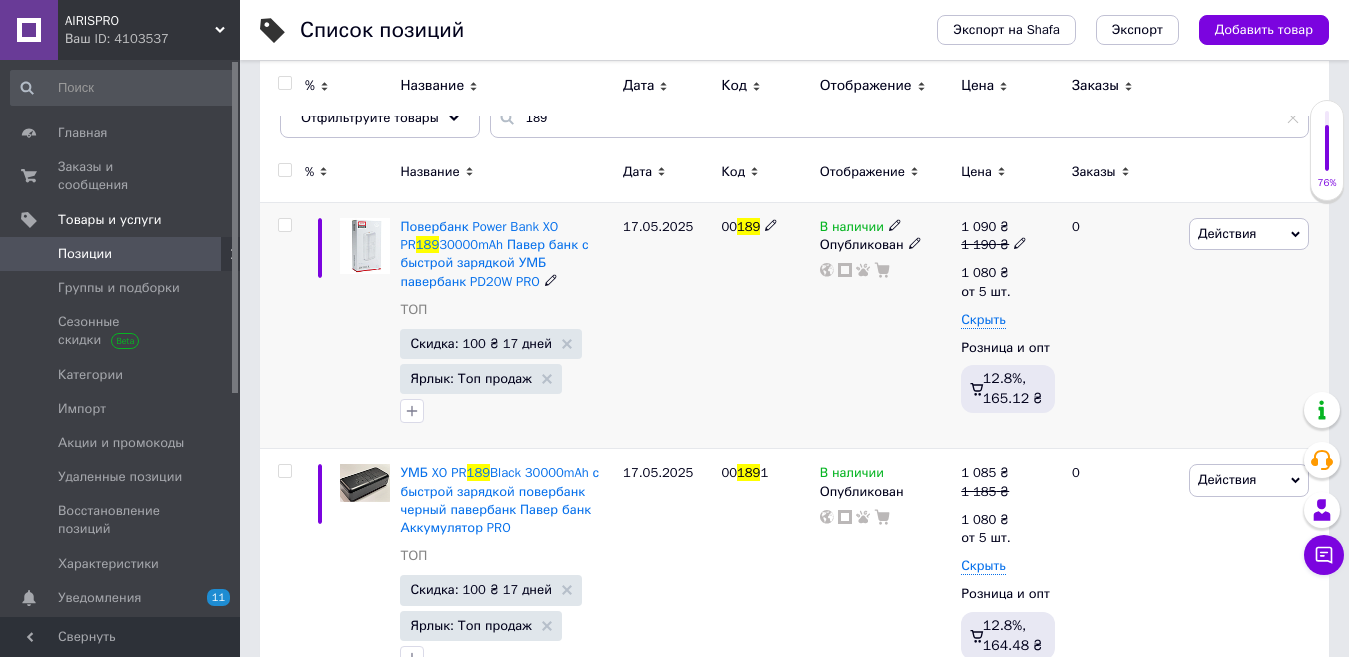 click on "В наличии" at bounding box center [852, 229] 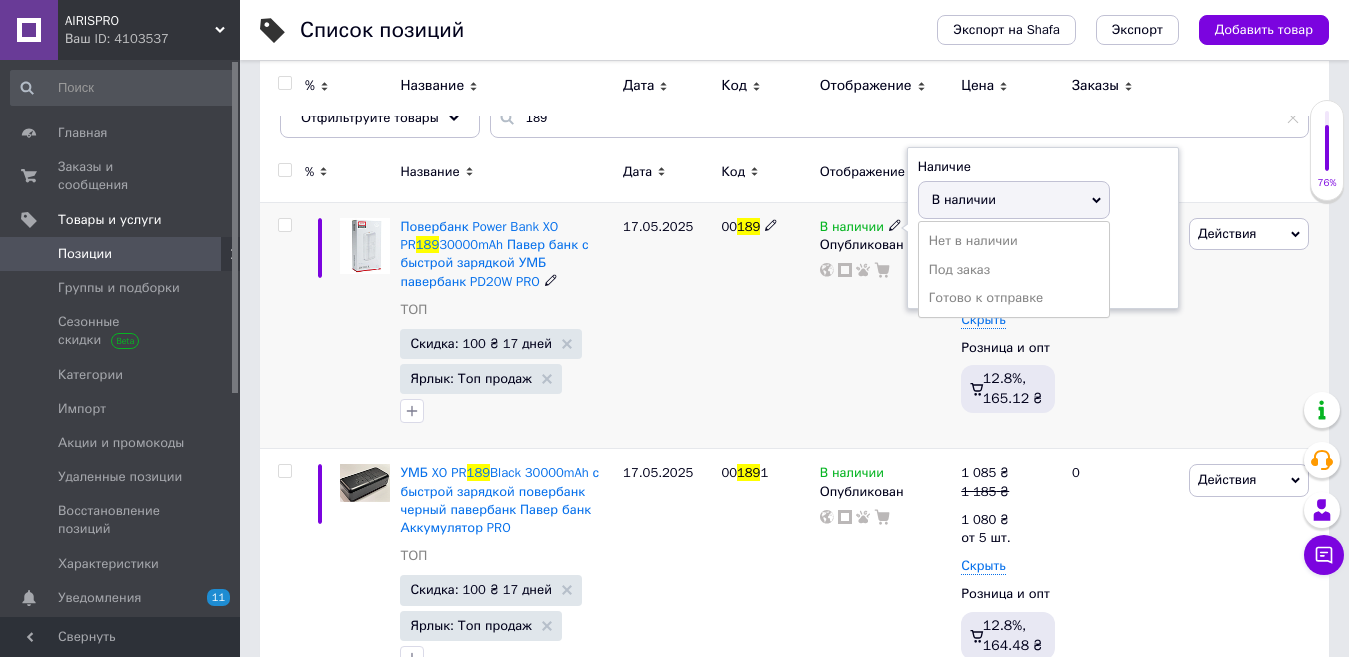 click on "Готово к отправке" at bounding box center [1014, 298] 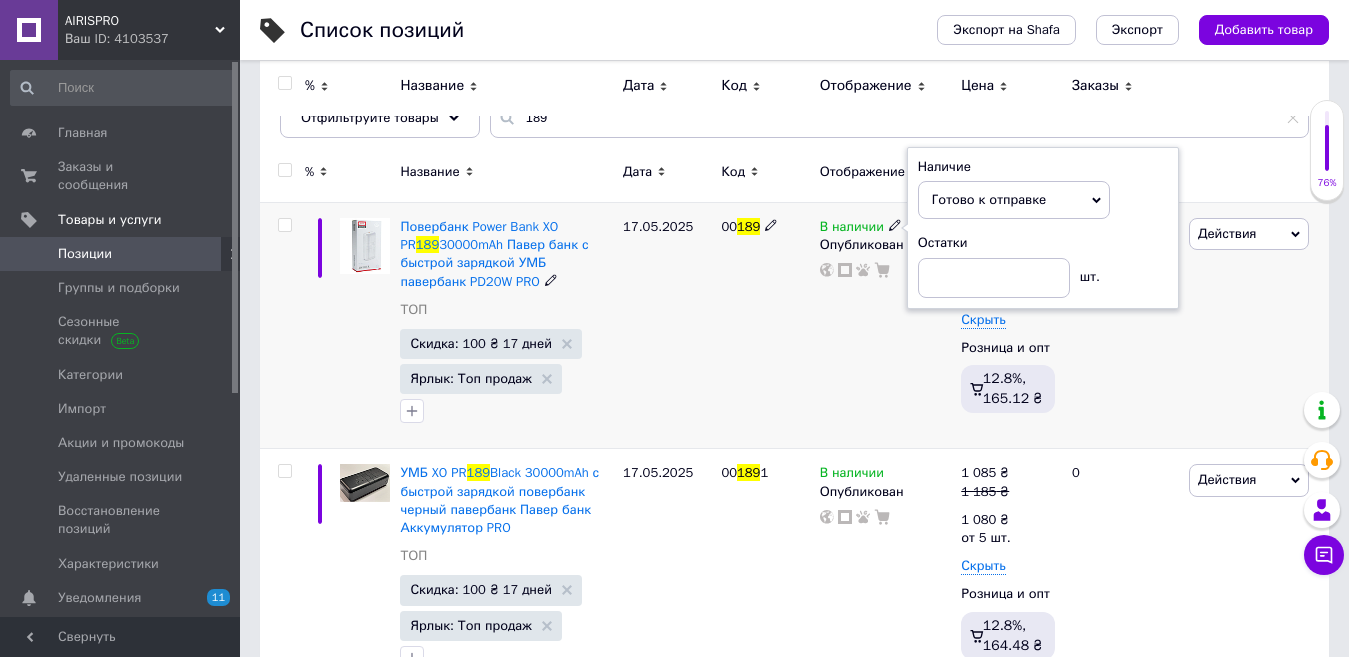 click on "00 189" at bounding box center (765, 326) 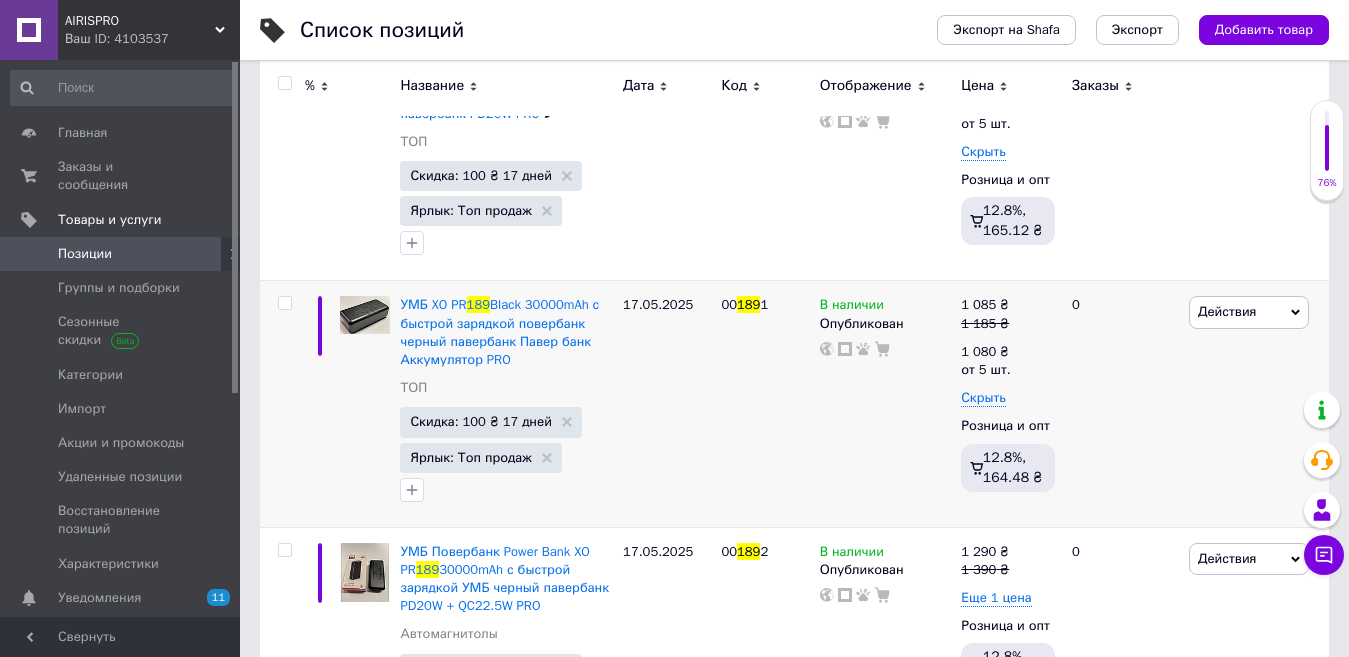 scroll, scrollTop: 400, scrollLeft: 0, axis: vertical 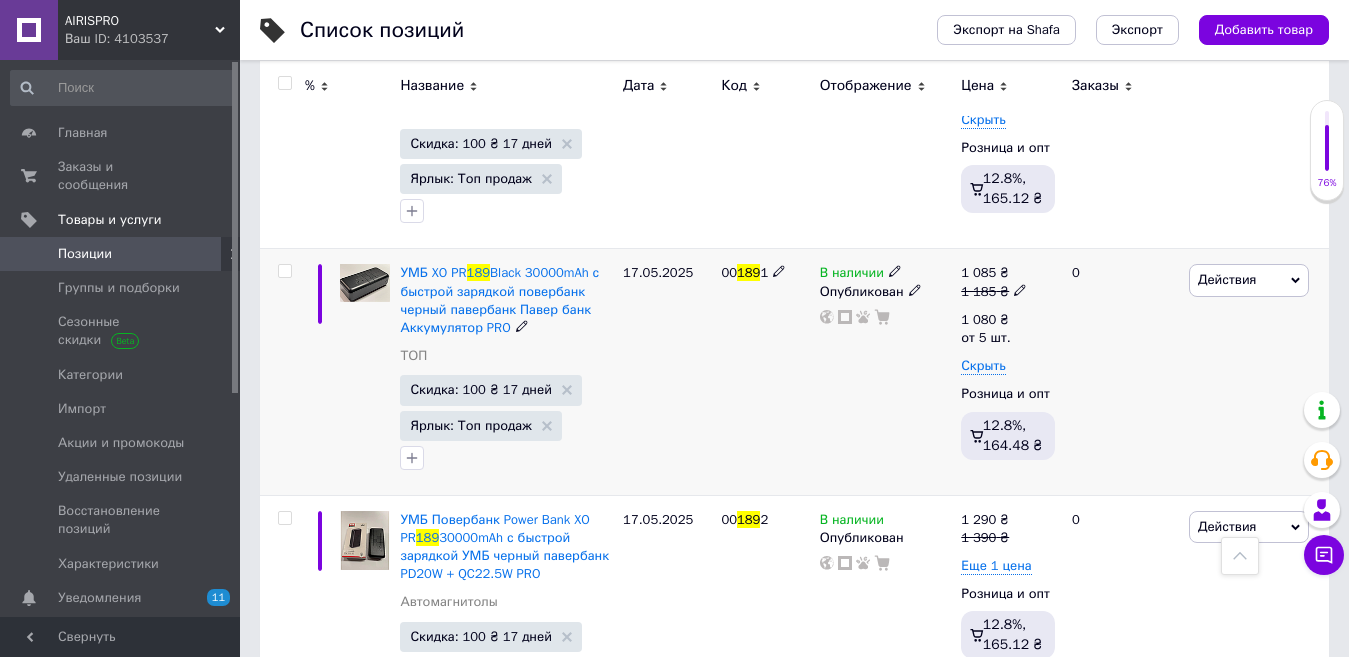 click on "В наличии" at bounding box center (852, 275) 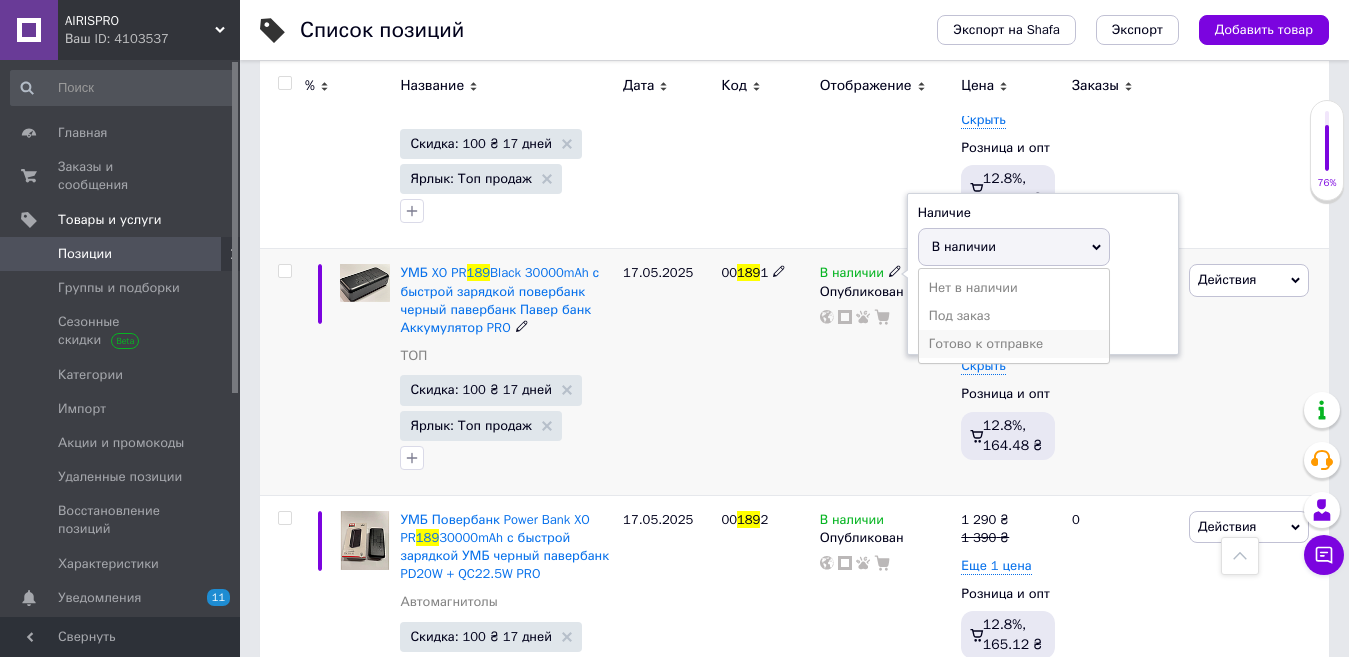 click on "Готово к отправке" at bounding box center (1014, 344) 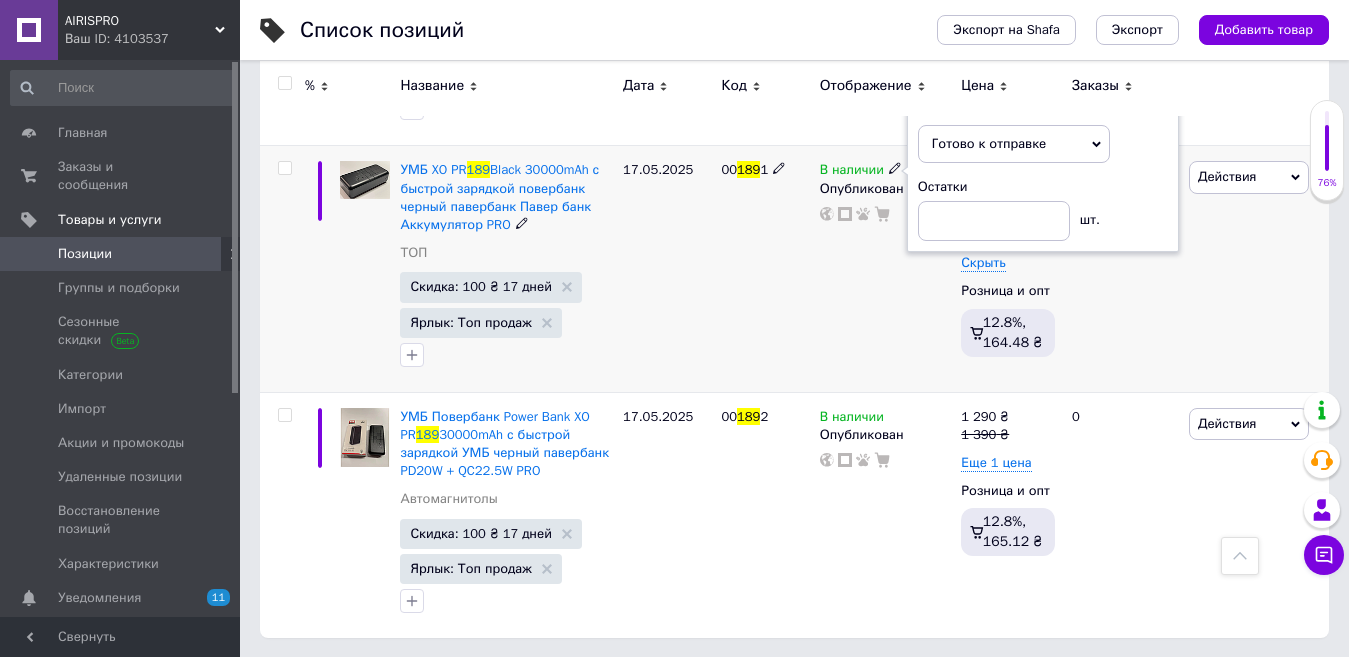 scroll, scrollTop: 504, scrollLeft: 0, axis: vertical 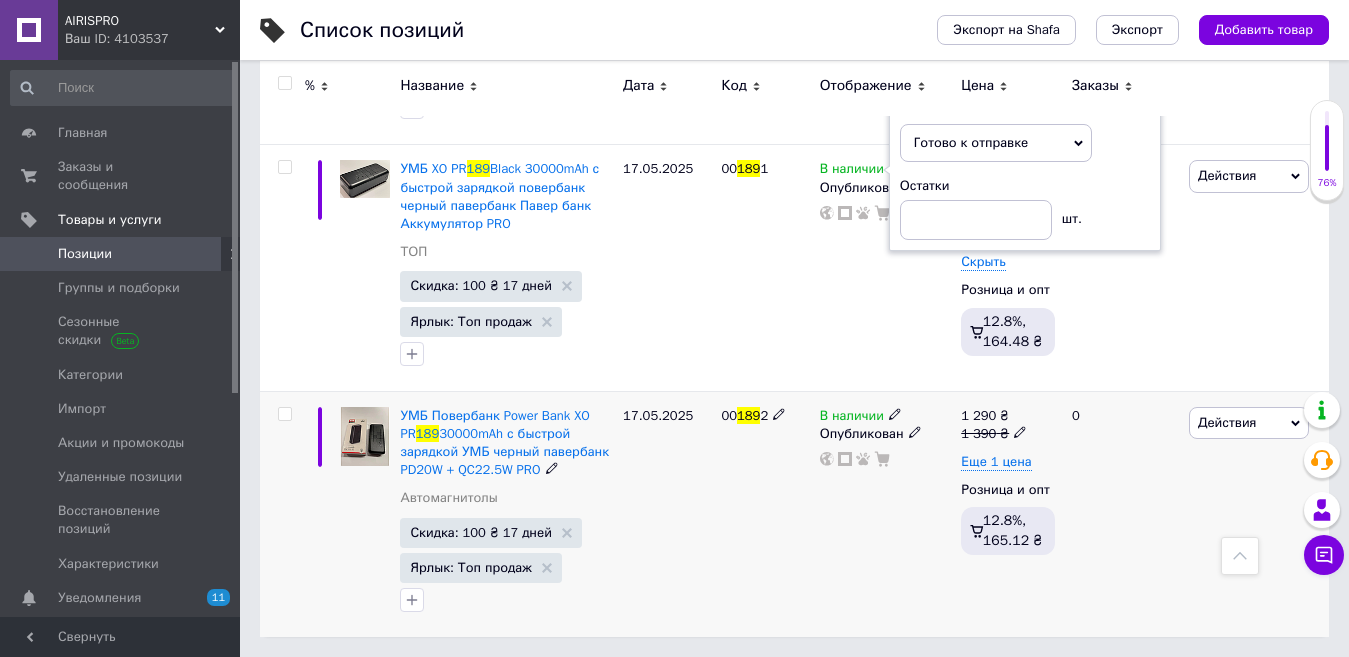 click on "В наличии" at bounding box center [852, 418] 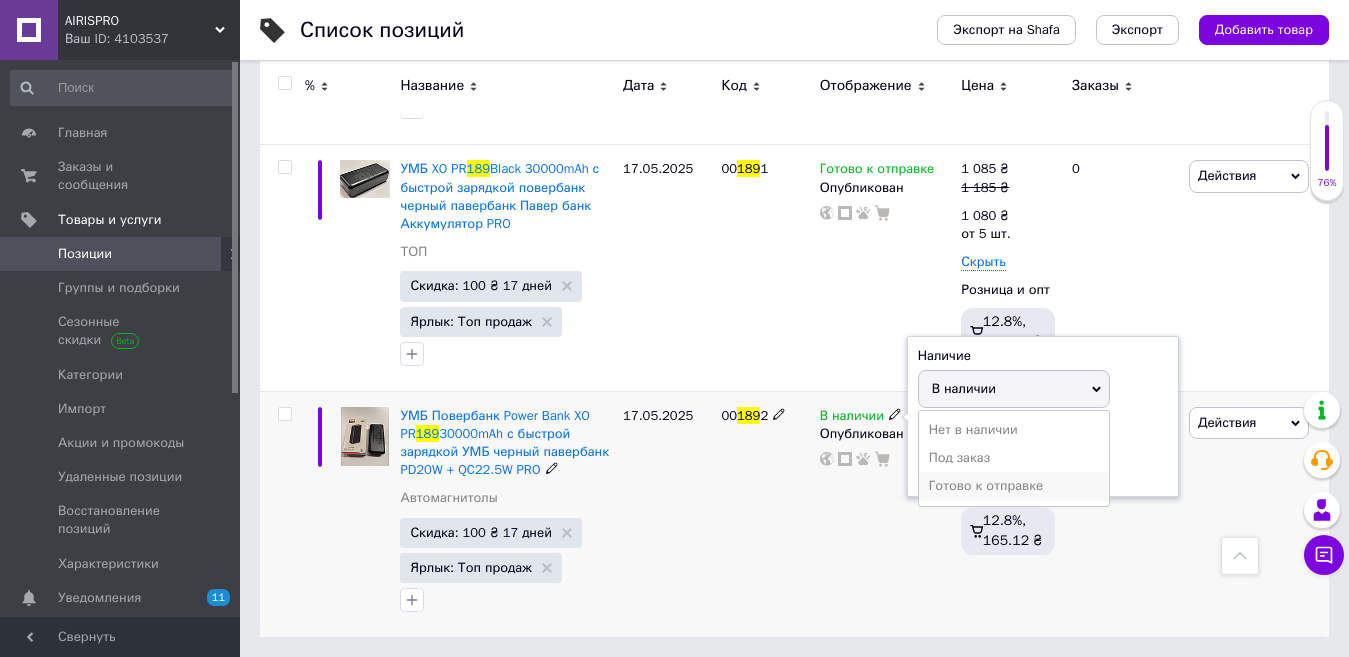 click on "Готово к отправке" at bounding box center [1014, 486] 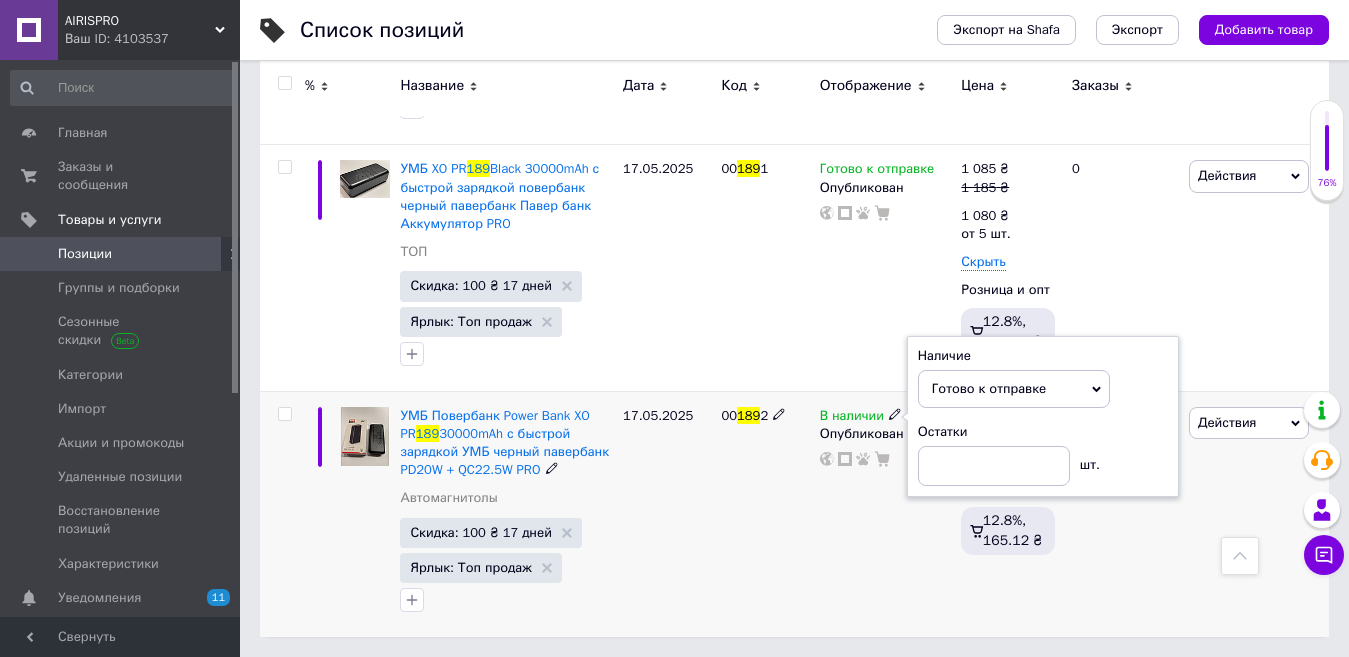 click on "В наличии Наличие Готово к отправке В наличии Нет в наличии Под заказ Остатки шт. Опубликован" at bounding box center (886, 514) 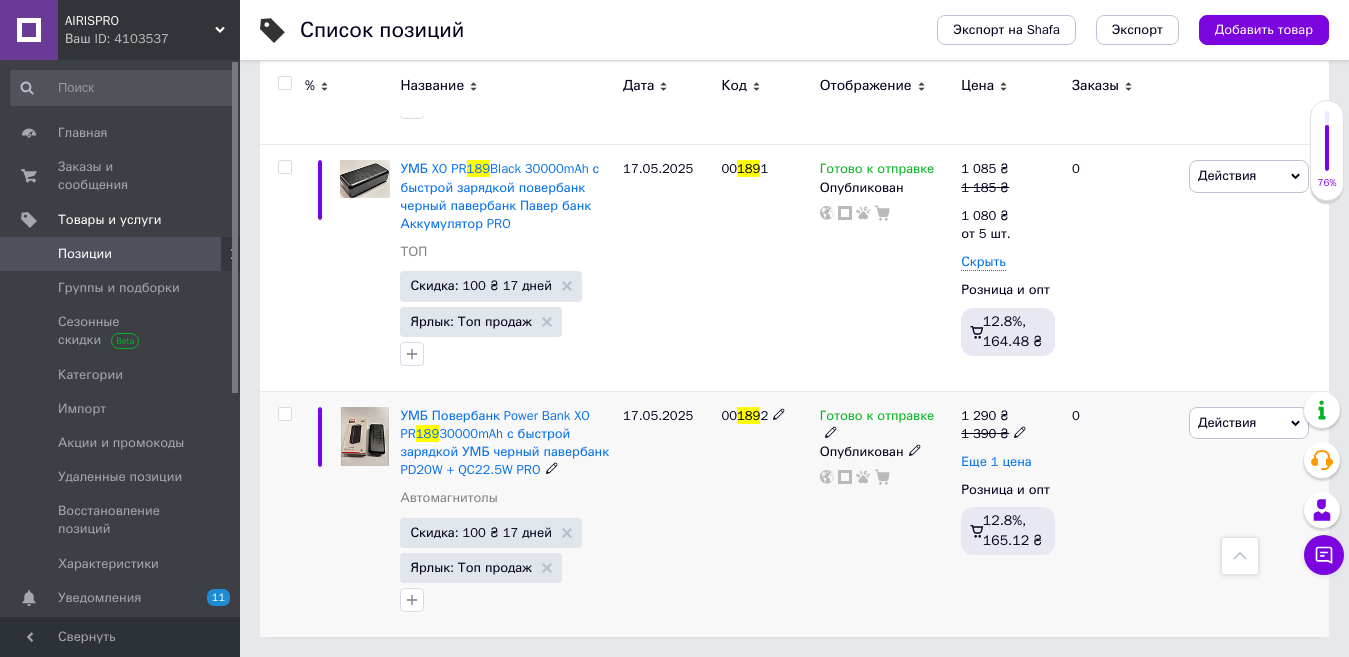 click on "Еще 1 цена" at bounding box center [996, 462] 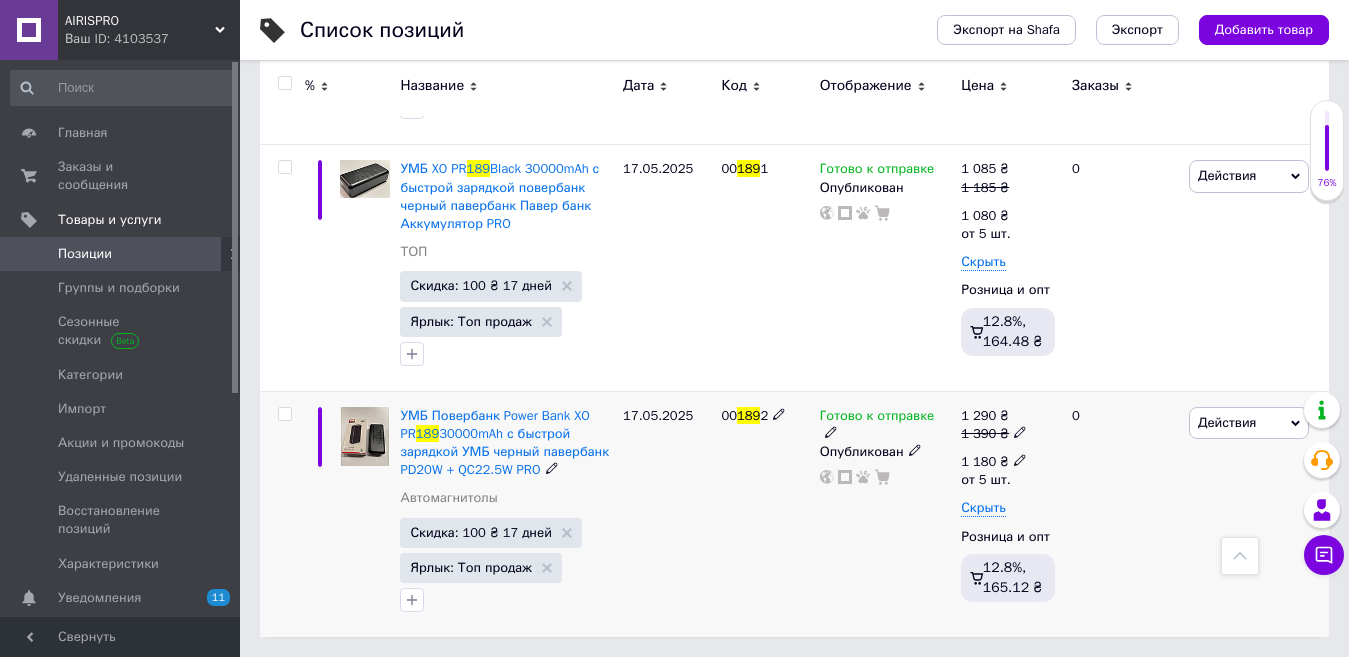 click 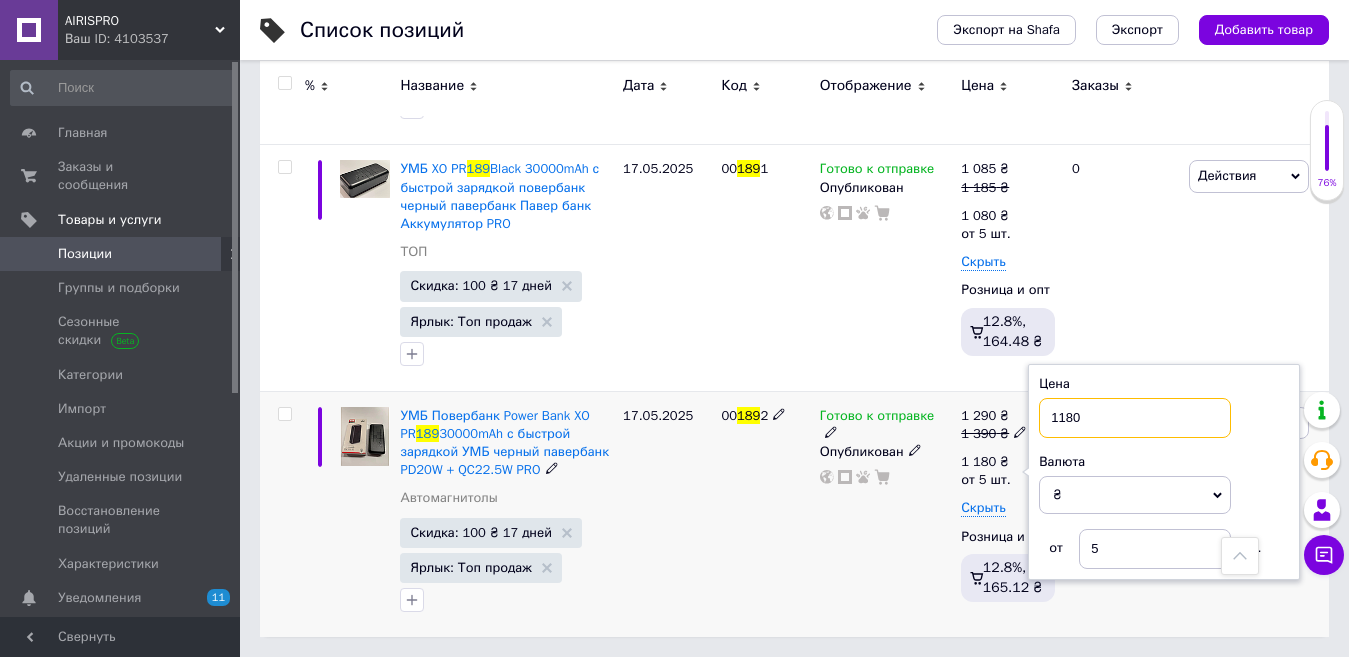 click on "1180" at bounding box center (1135, 418) 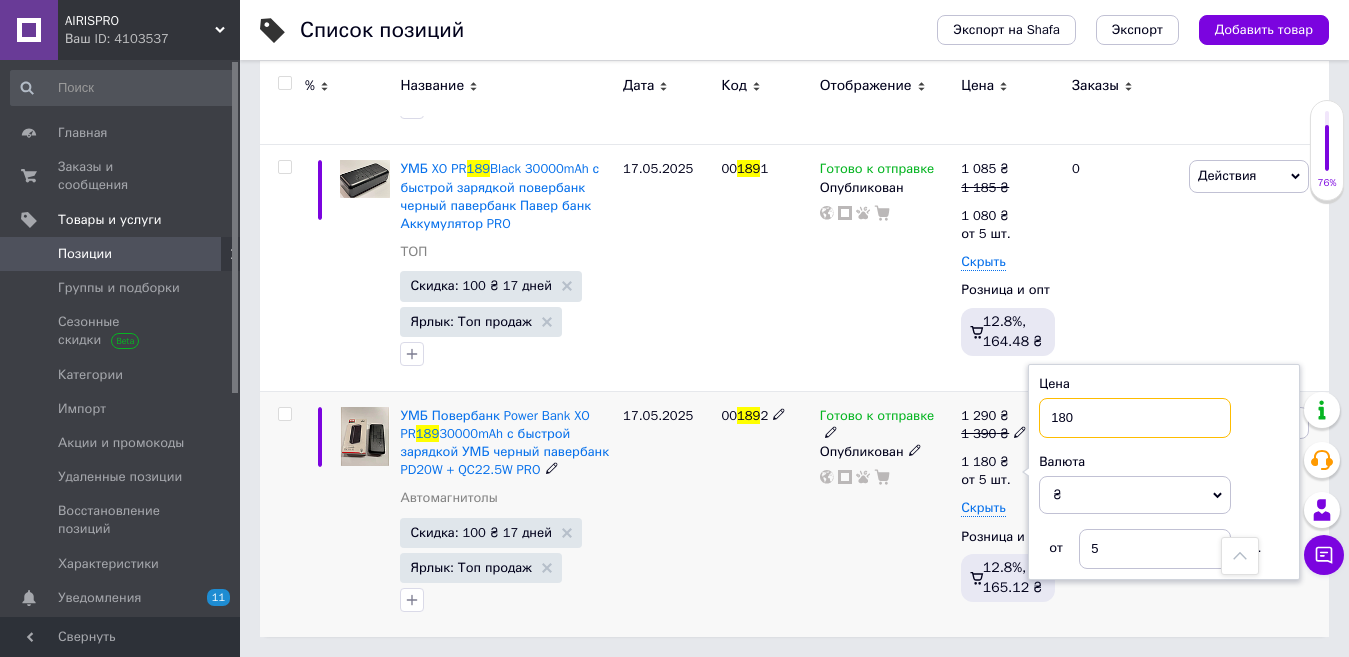 type on "1080" 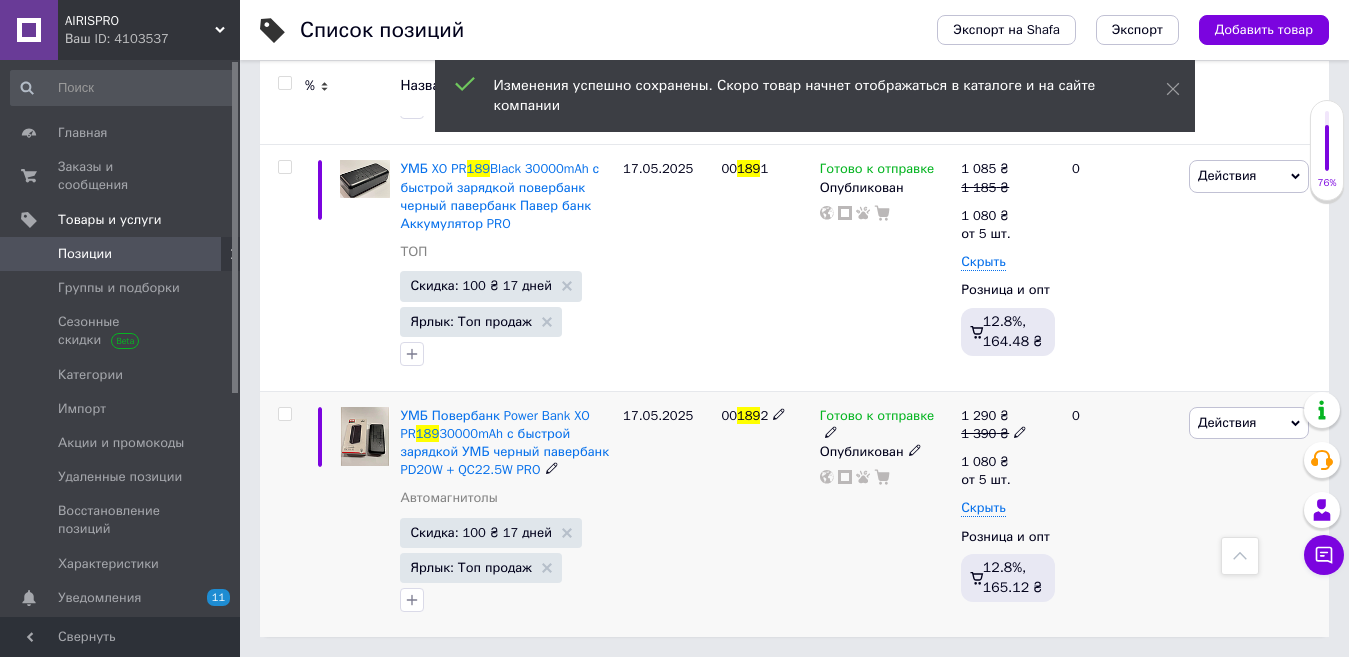 click 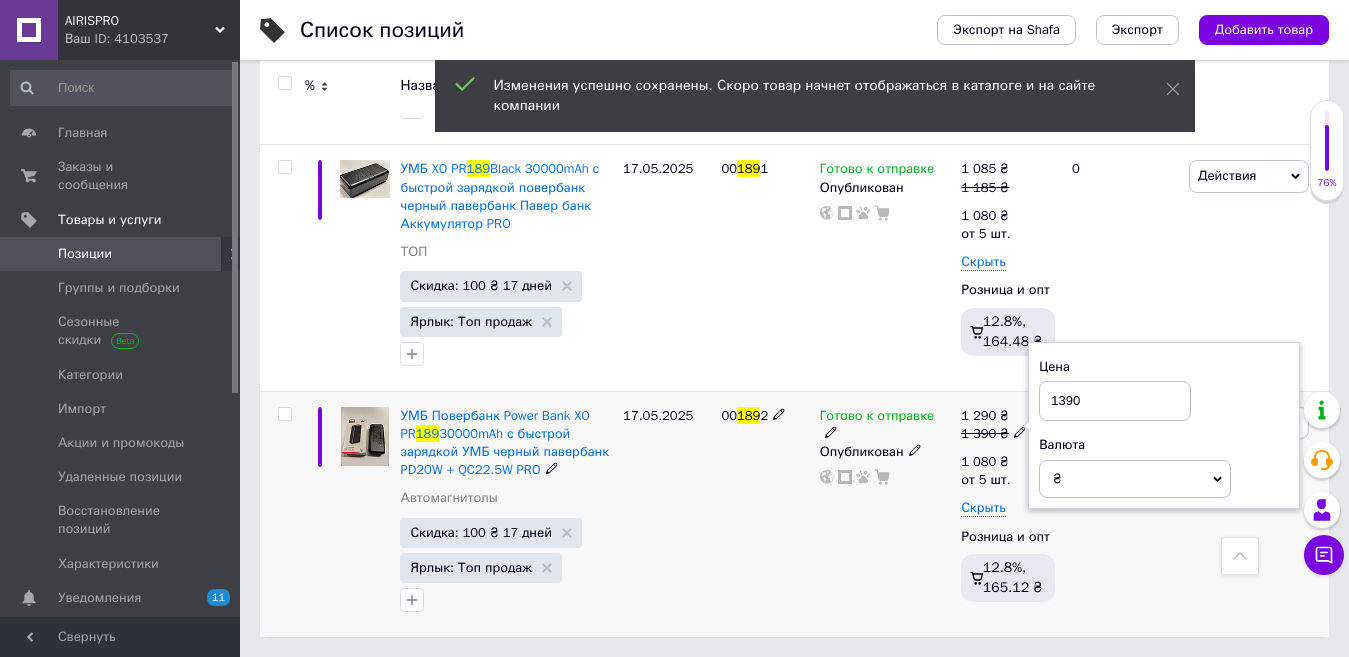 click on "1390" at bounding box center (1115, 401) 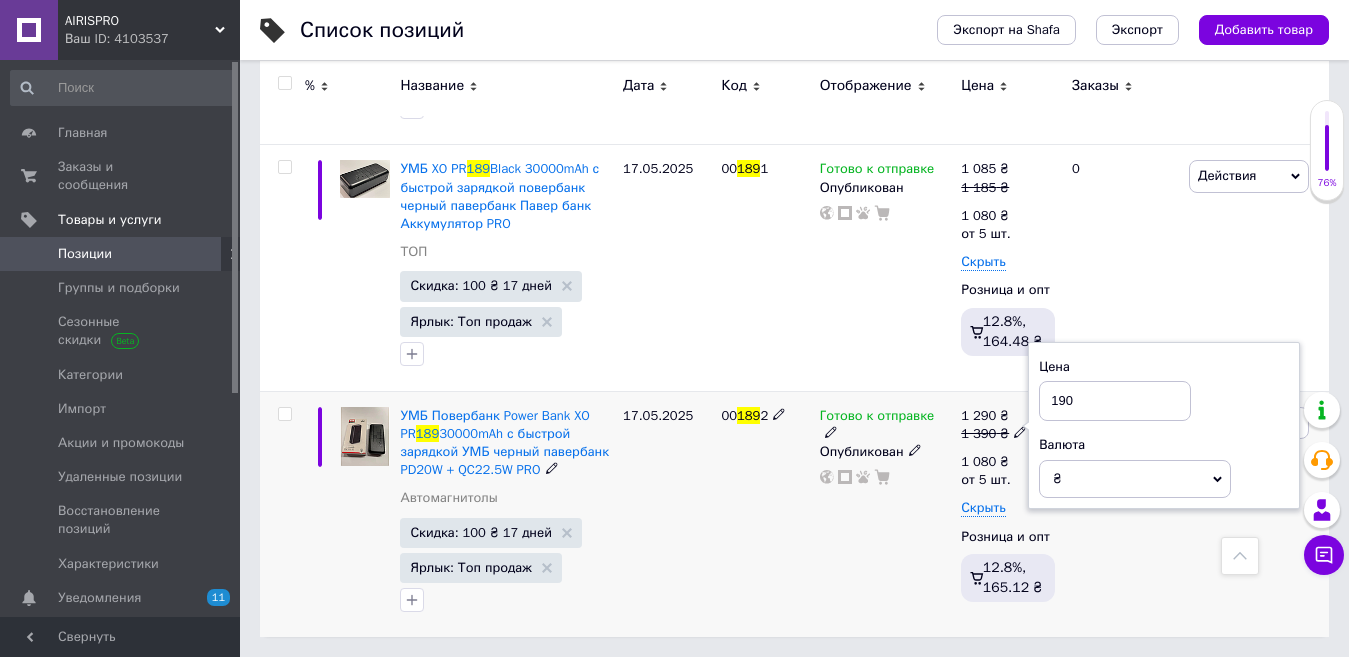 type on "1190" 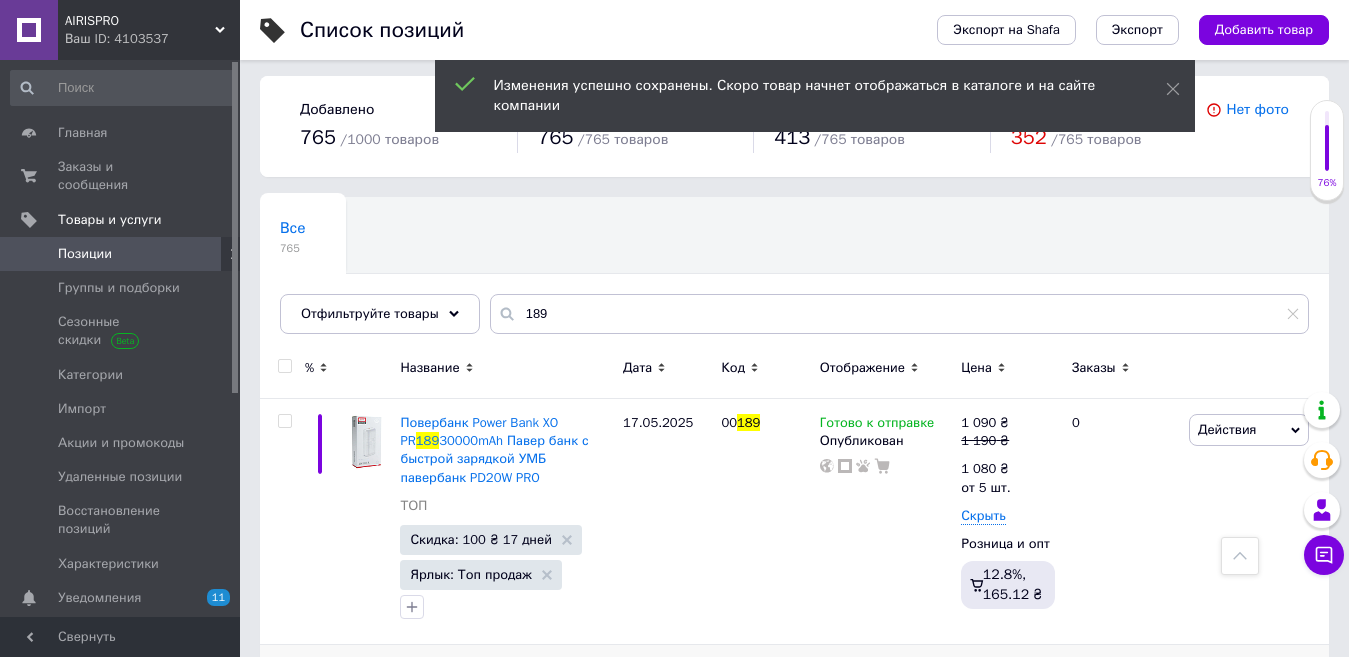 scroll, scrollTop: 0, scrollLeft: 0, axis: both 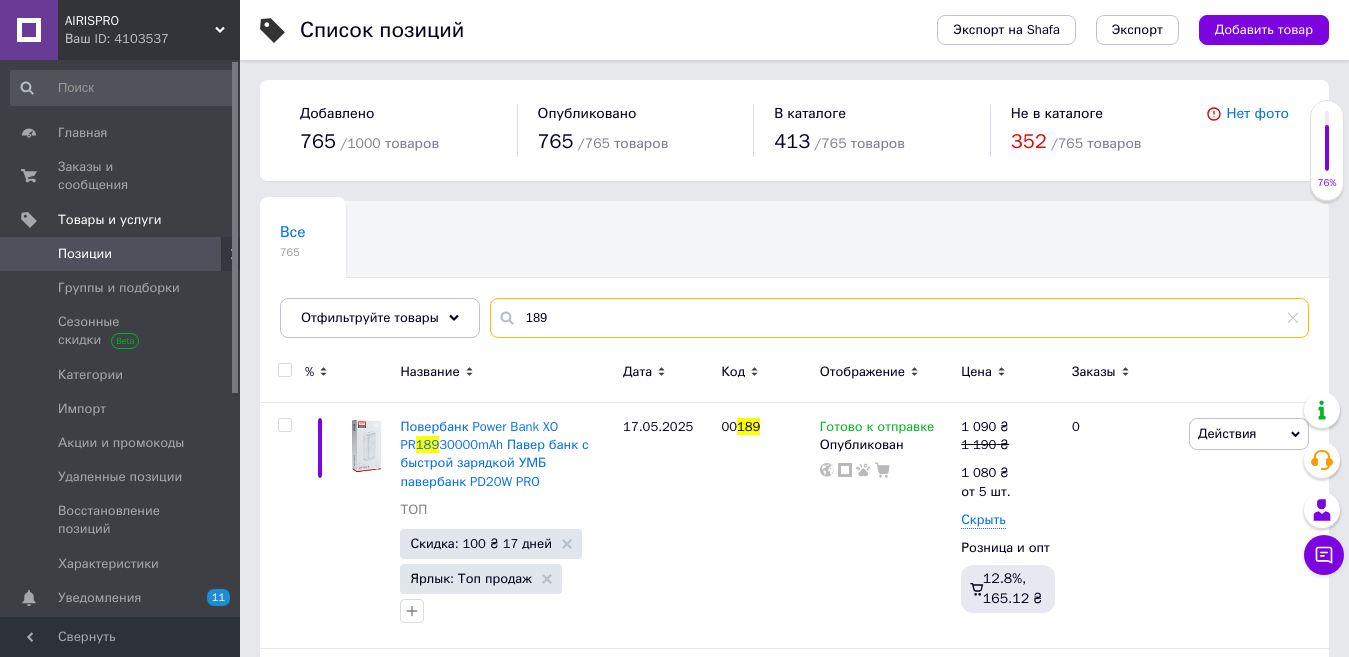drag, startPoint x: 558, startPoint y: 314, endPoint x: 522, endPoint y: 313, distance: 36.013885 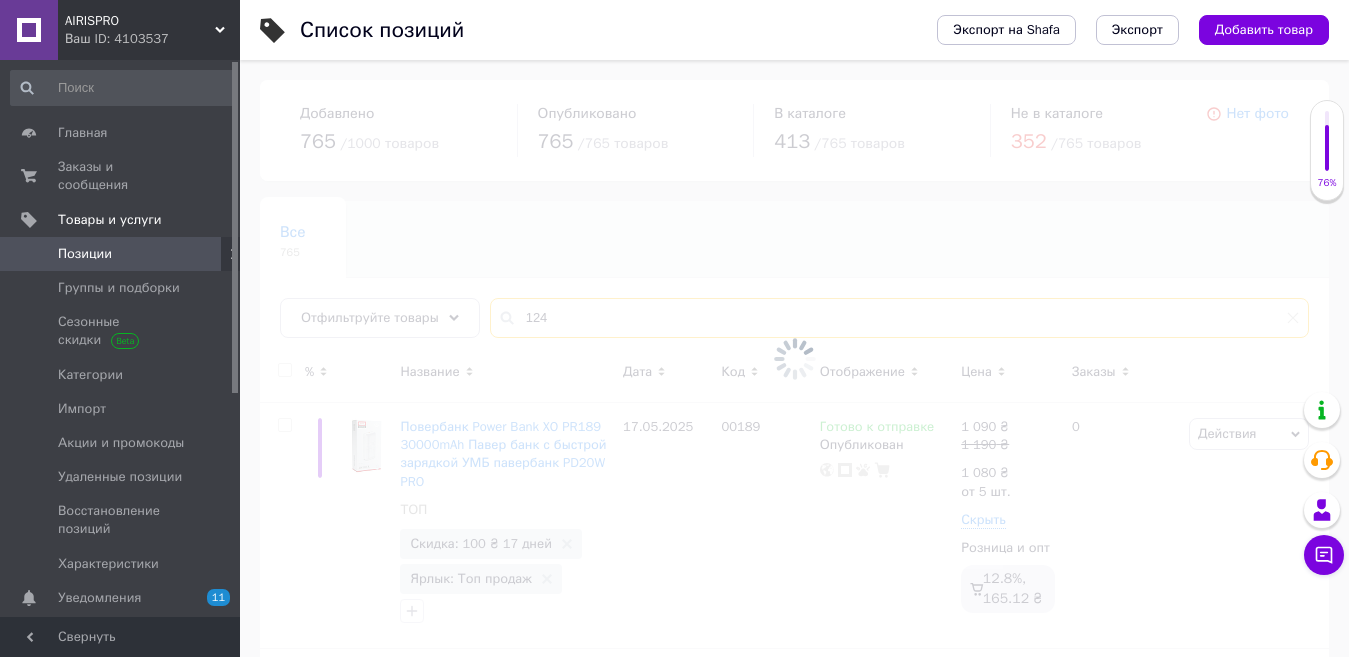 type on "124" 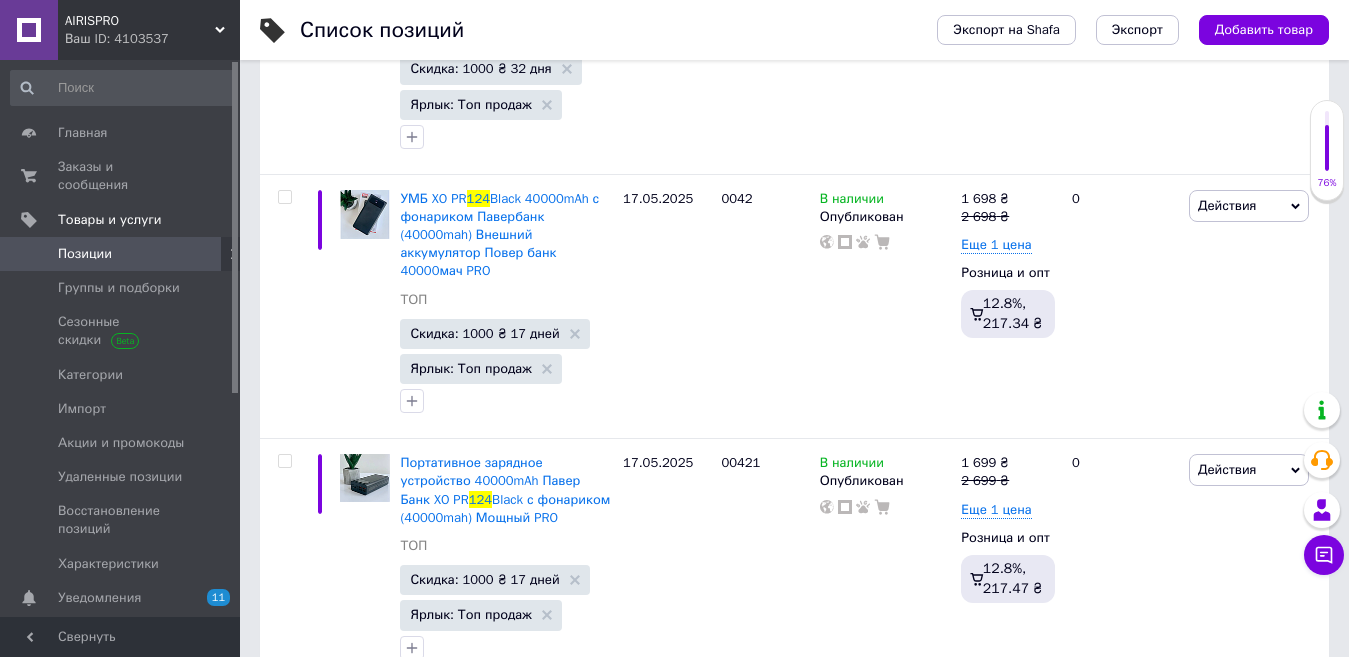 scroll, scrollTop: 750, scrollLeft: 0, axis: vertical 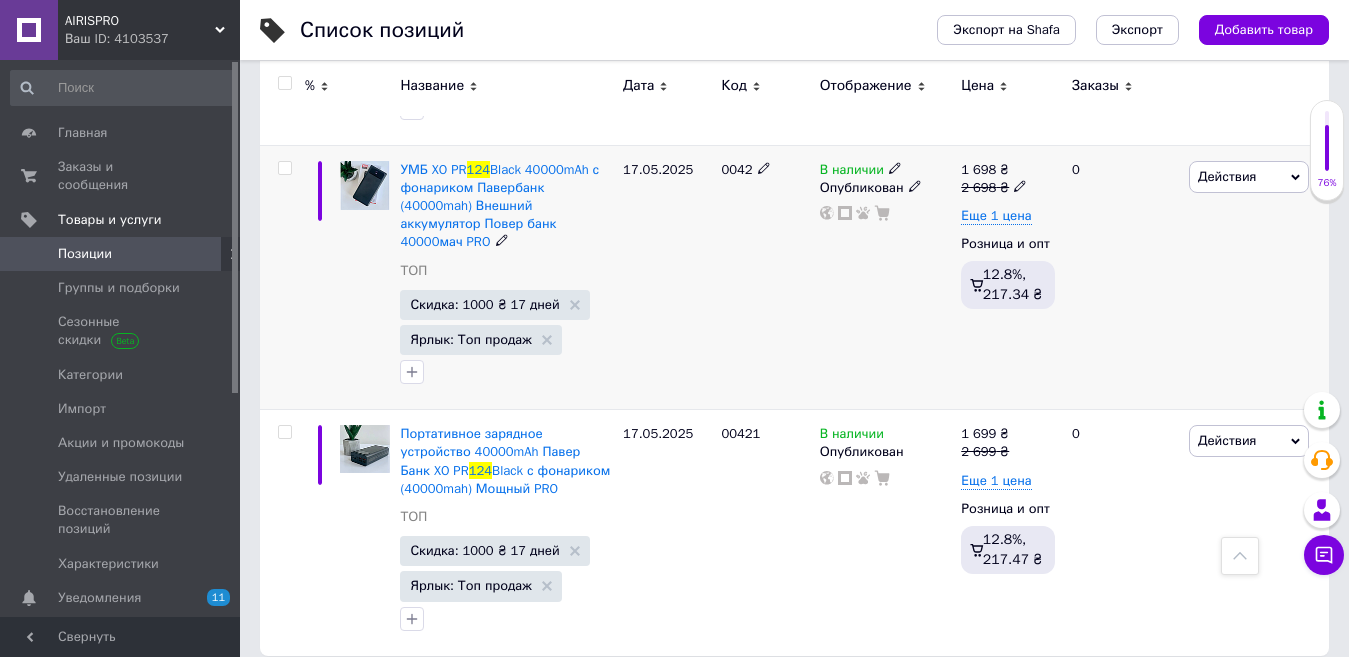 click 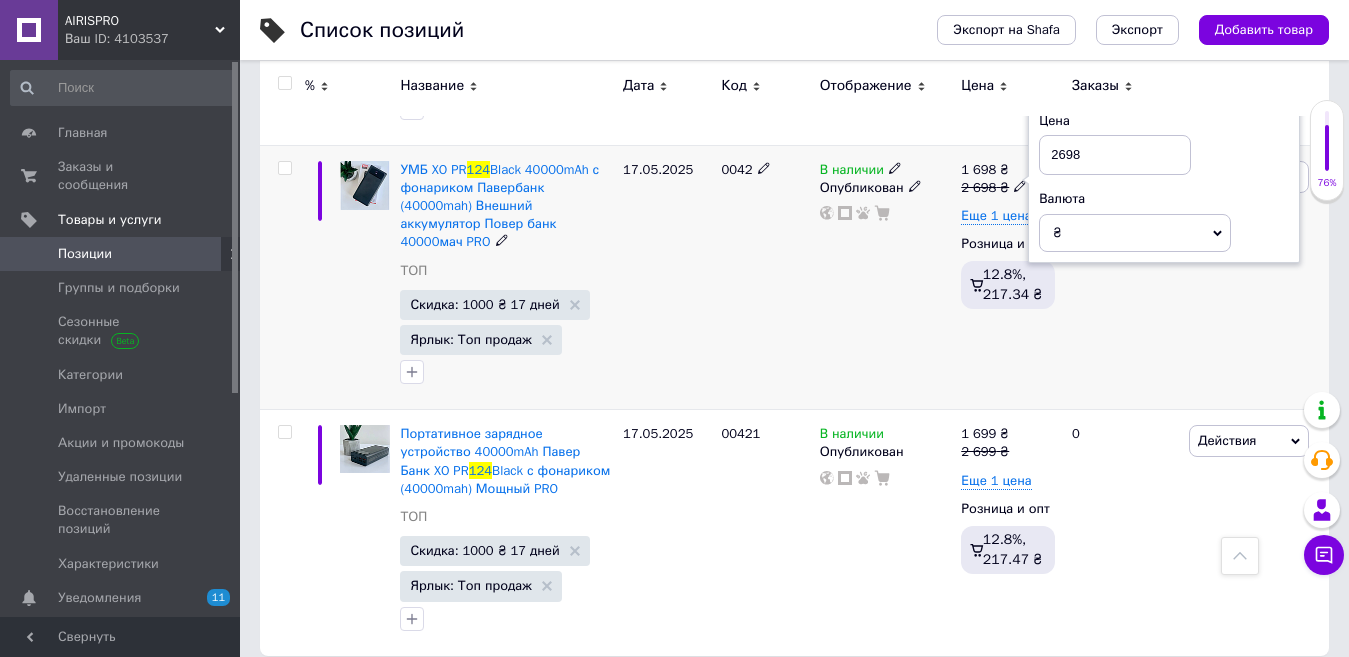 drag, startPoint x: 1087, startPoint y: 152, endPoint x: 1053, endPoint y: 150, distance: 34.058773 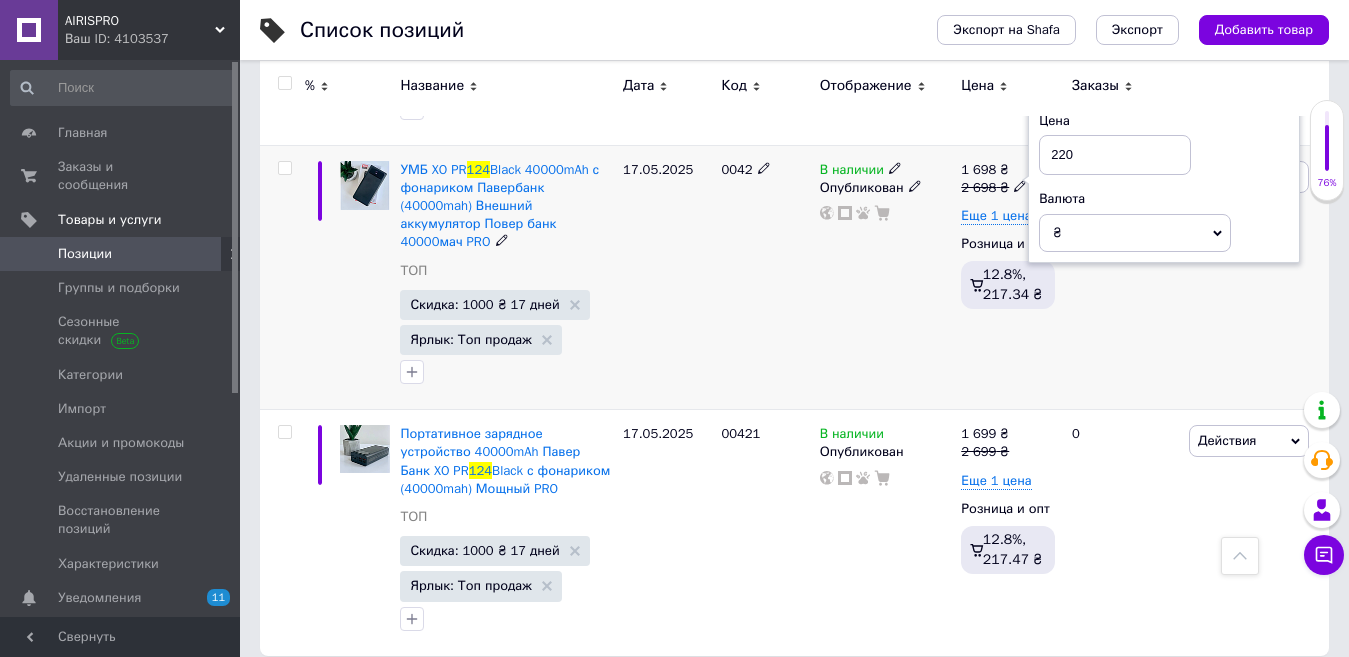 type on "2200" 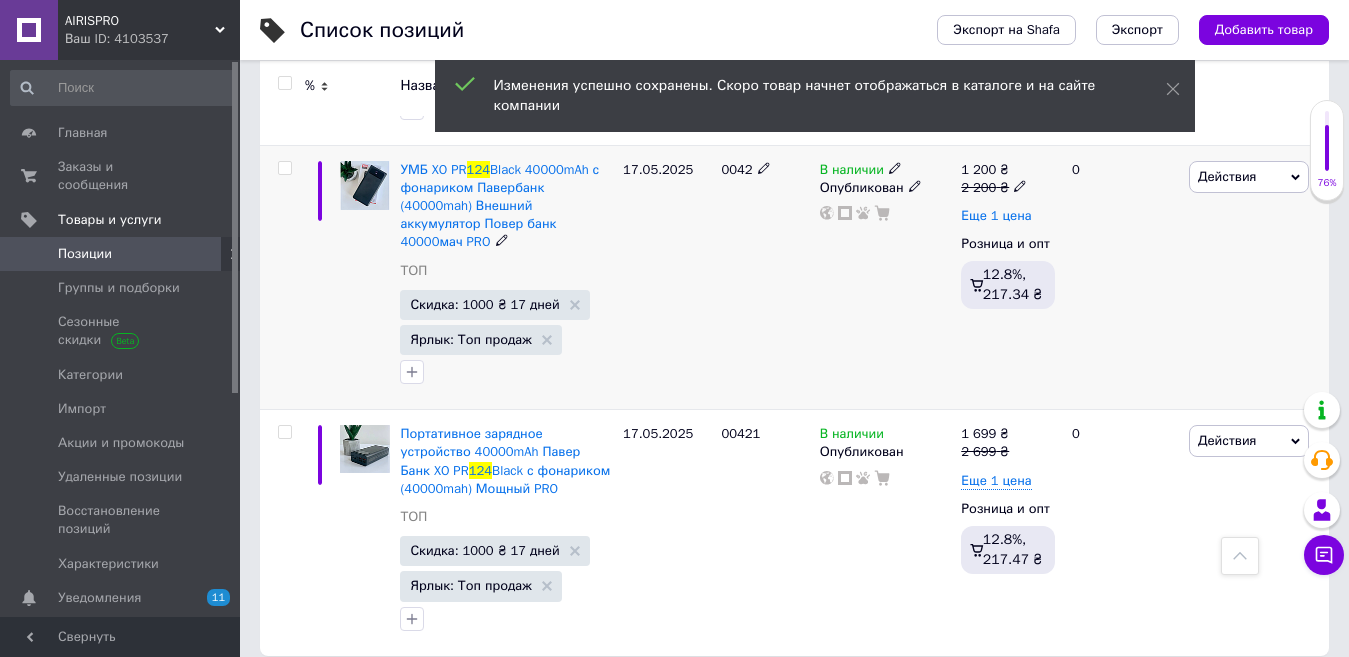 click on "Еще 1 цена" at bounding box center [996, 216] 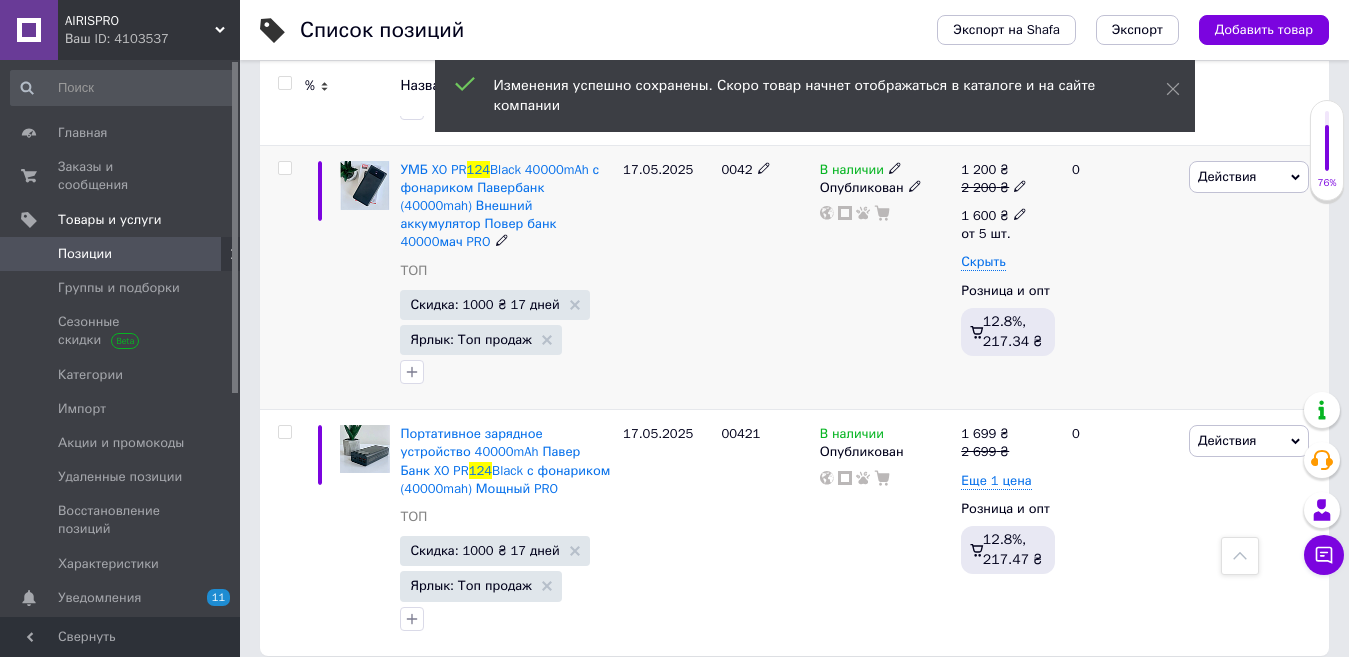 click 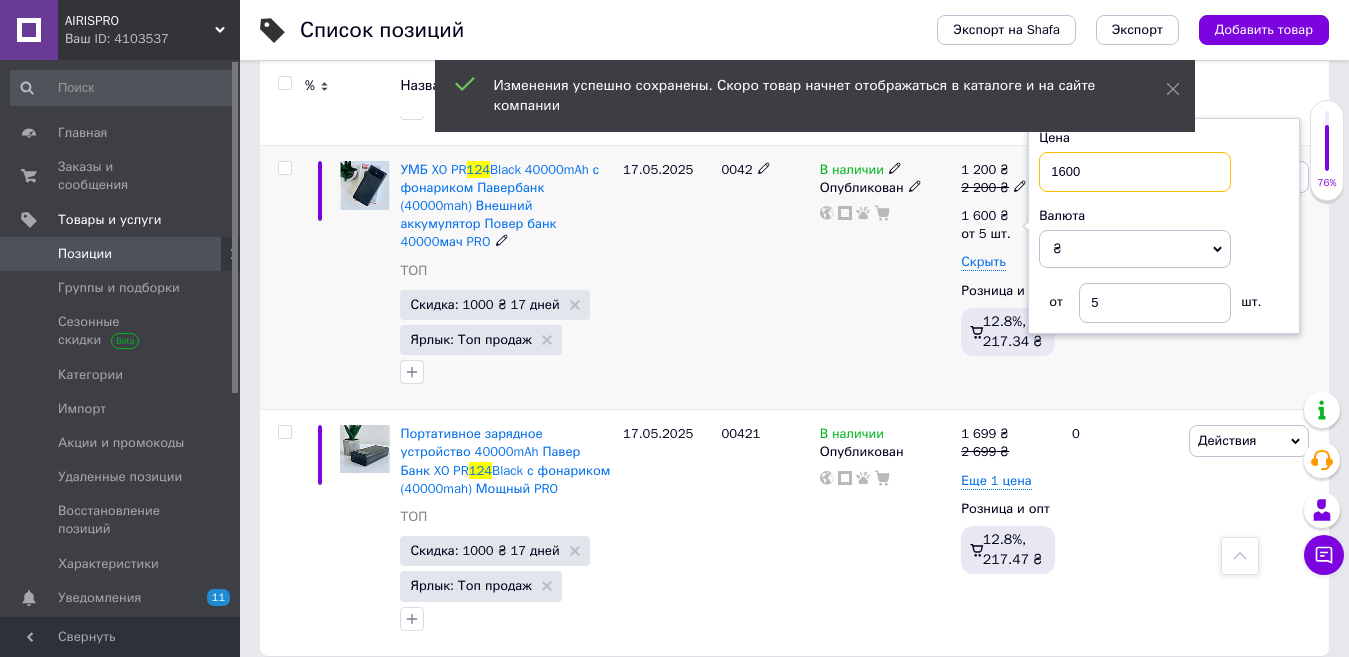 click on "1600" at bounding box center (1135, 172) 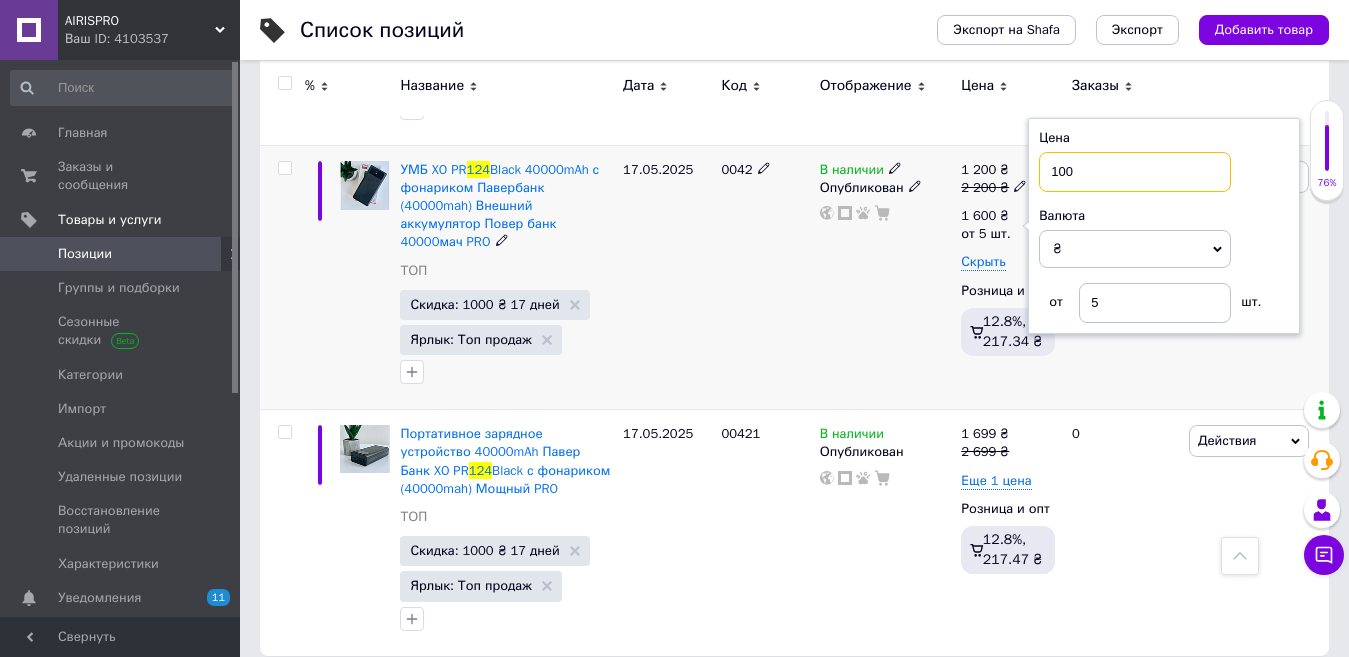 type on "1200" 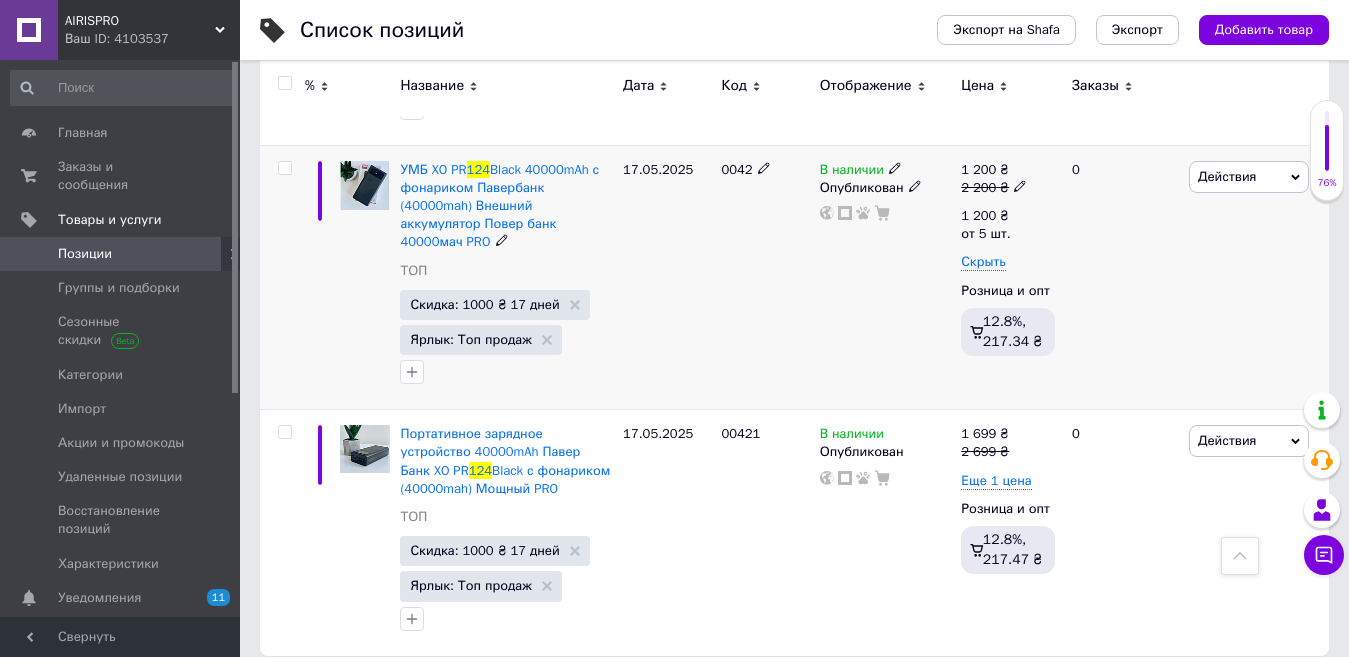 click 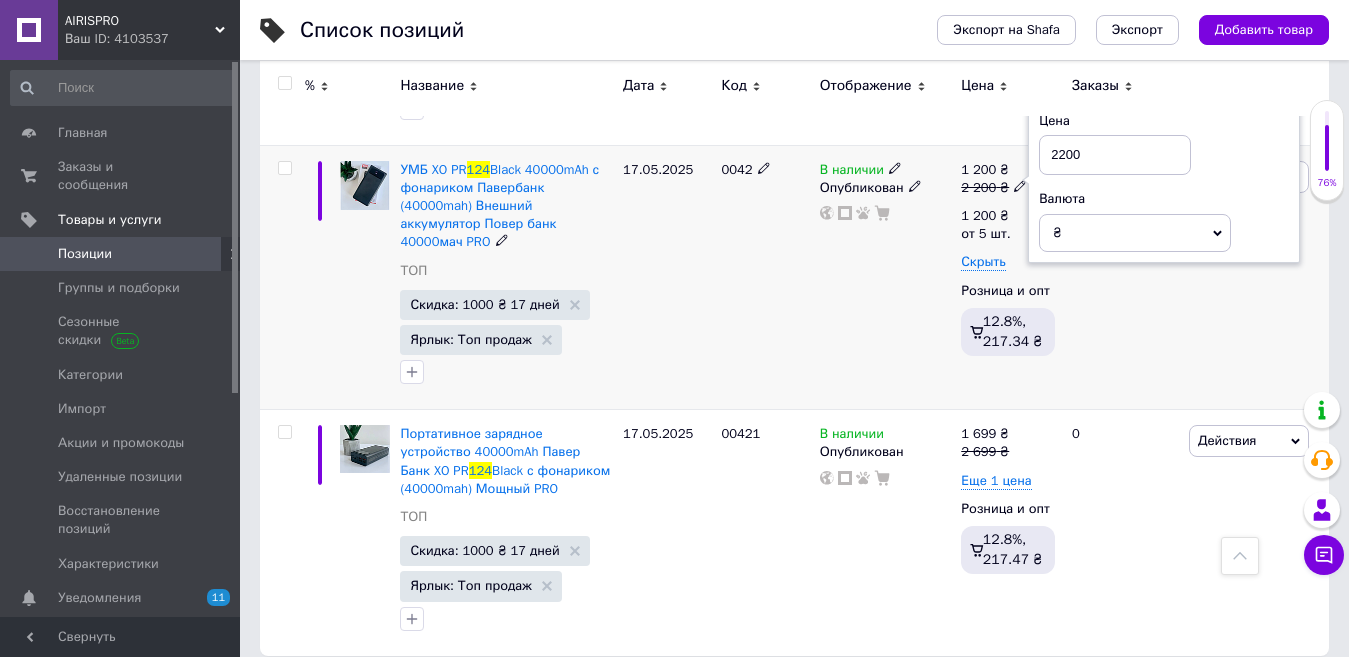 click on "2200" at bounding box center [1115, 155] 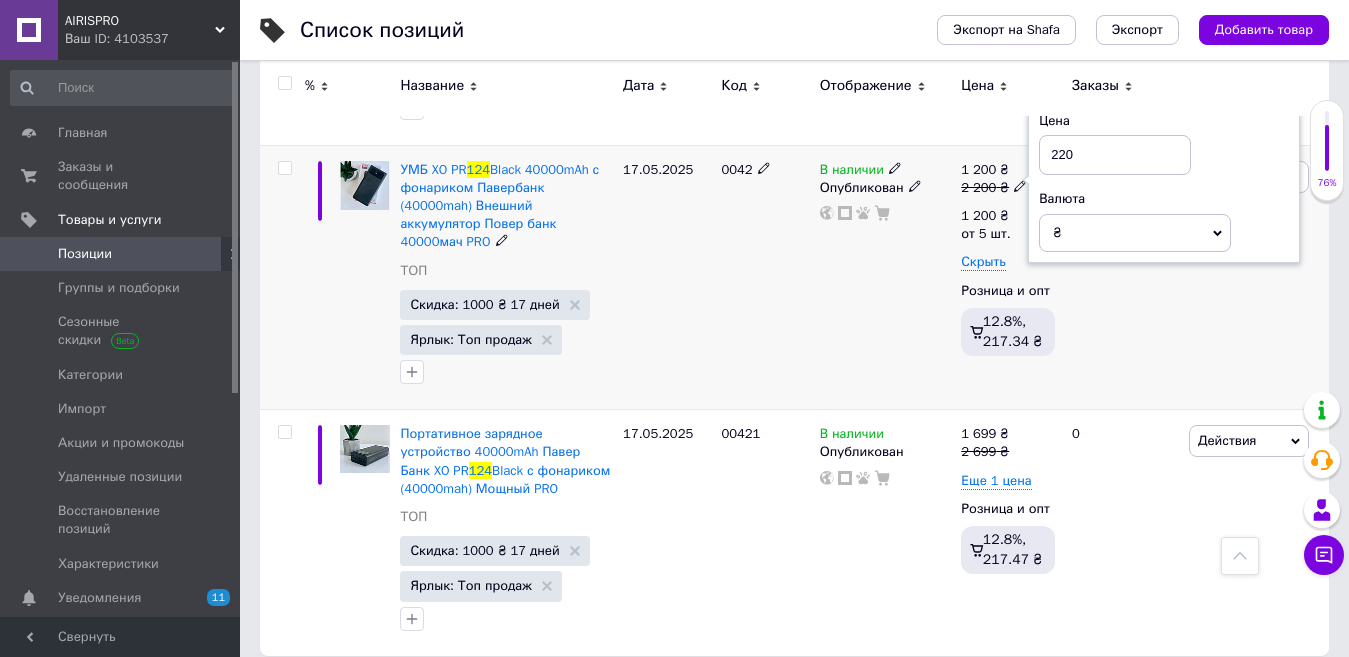 type on "2250" 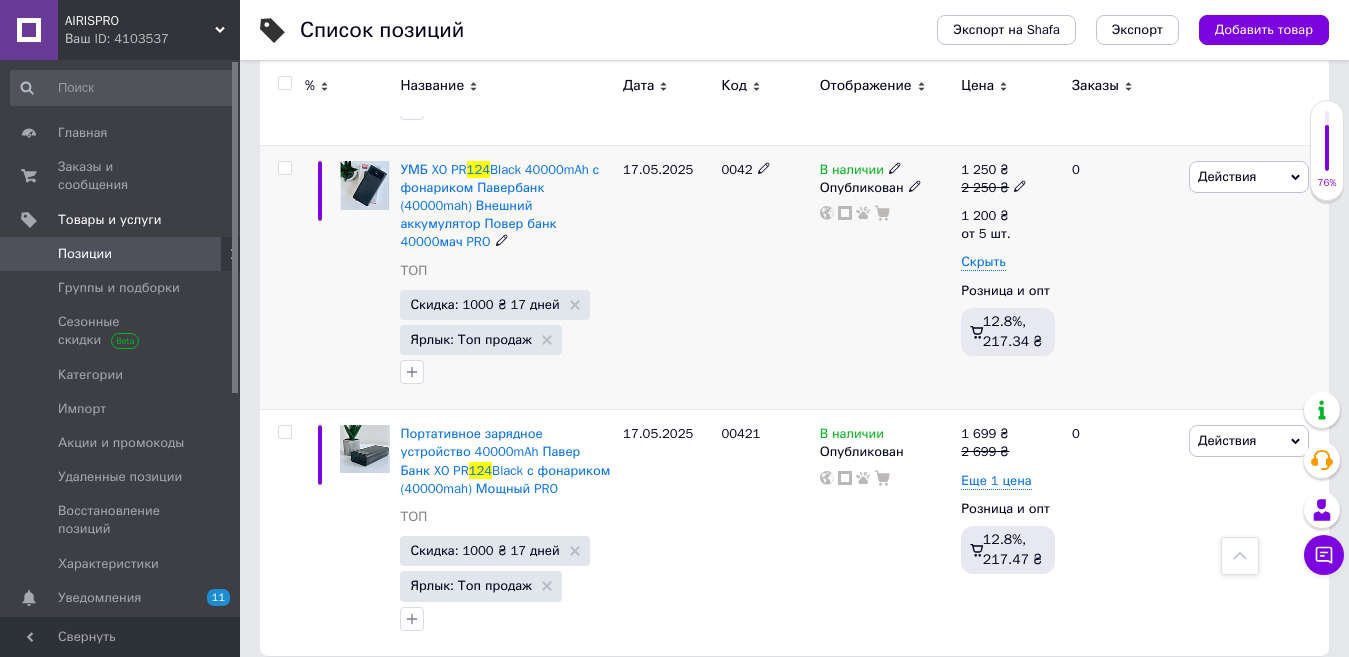 click on "В наличии" at bounding box center [852, 172] 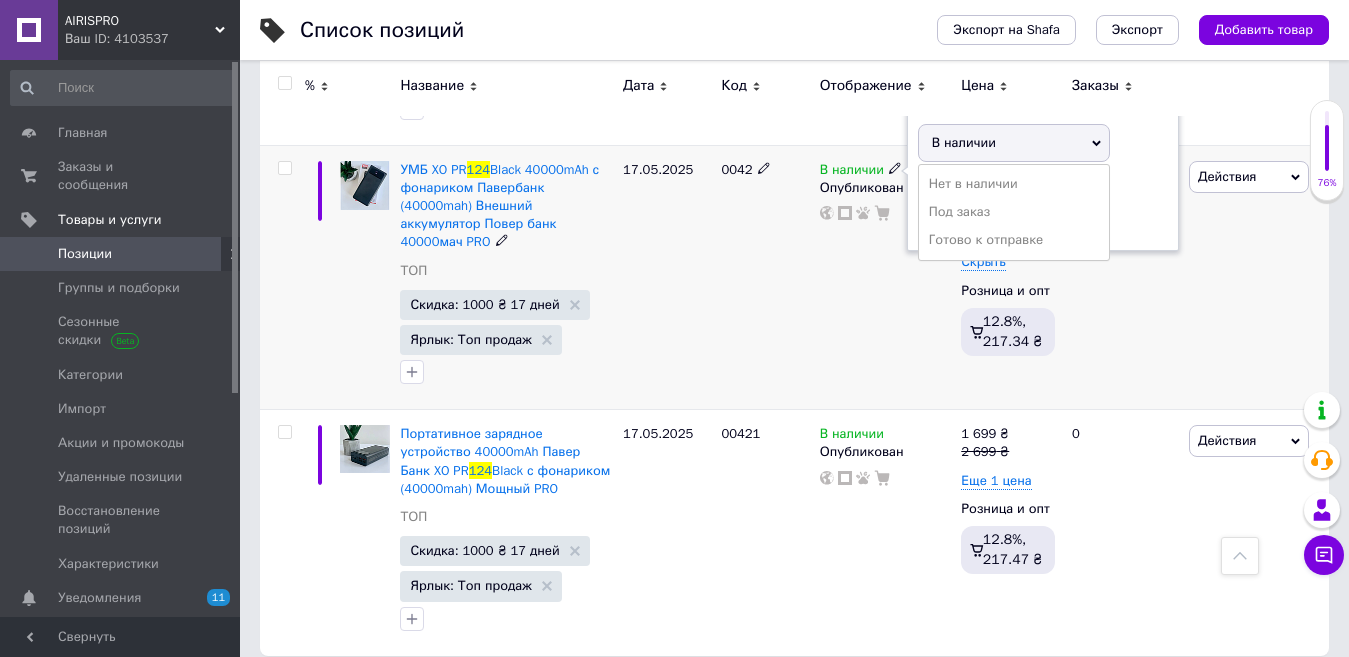 click on "Готово к отправке" at bounding box center (1014, 240) 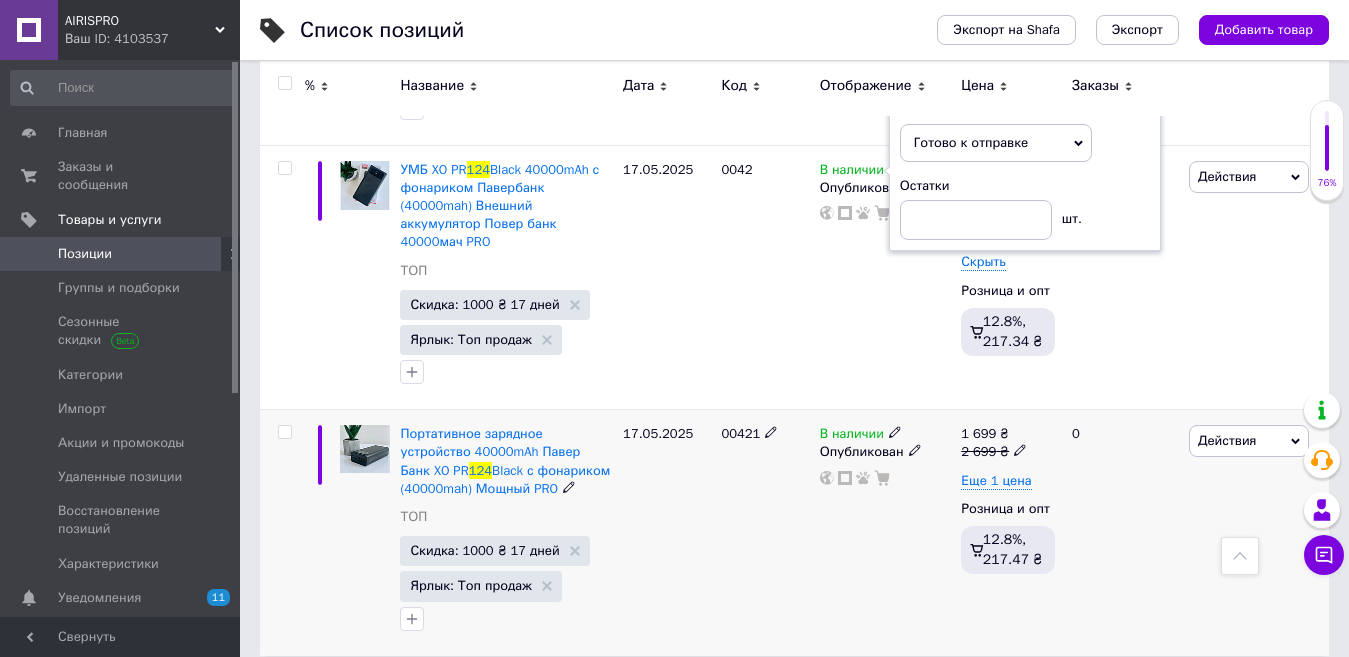 click on "В наличии" at bounding box center [852, 436] 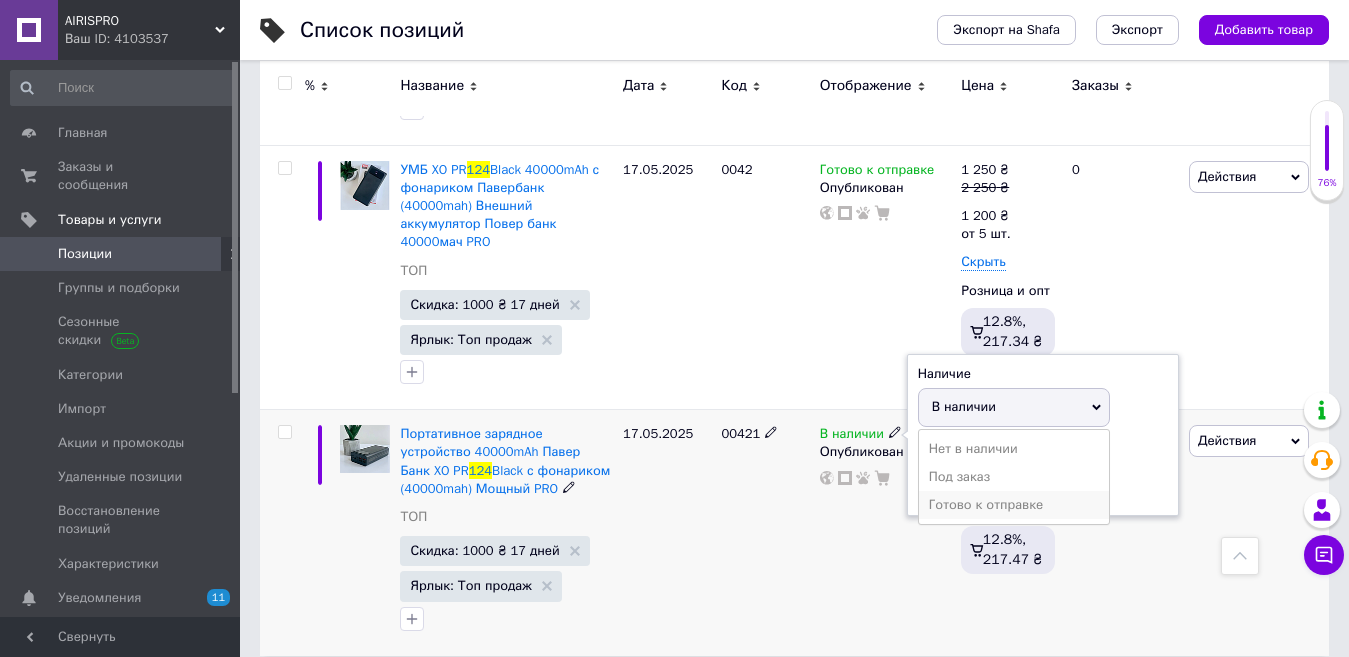 click on "Готово к отправке" at bounding box center [1014, 505] 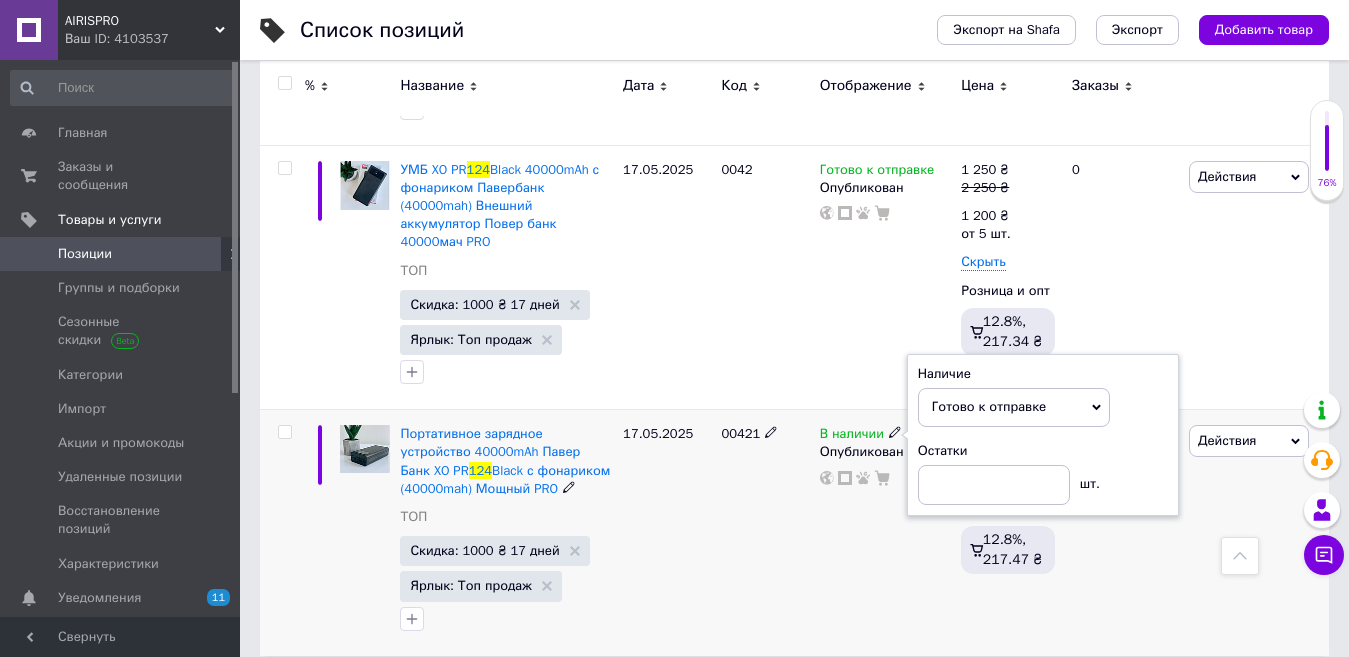 click on "В наличии Наличие Готово к отправке В наличии Нет в наличии Под заказ Остатки шт. Опубликован" at bounding box center [886, 533] 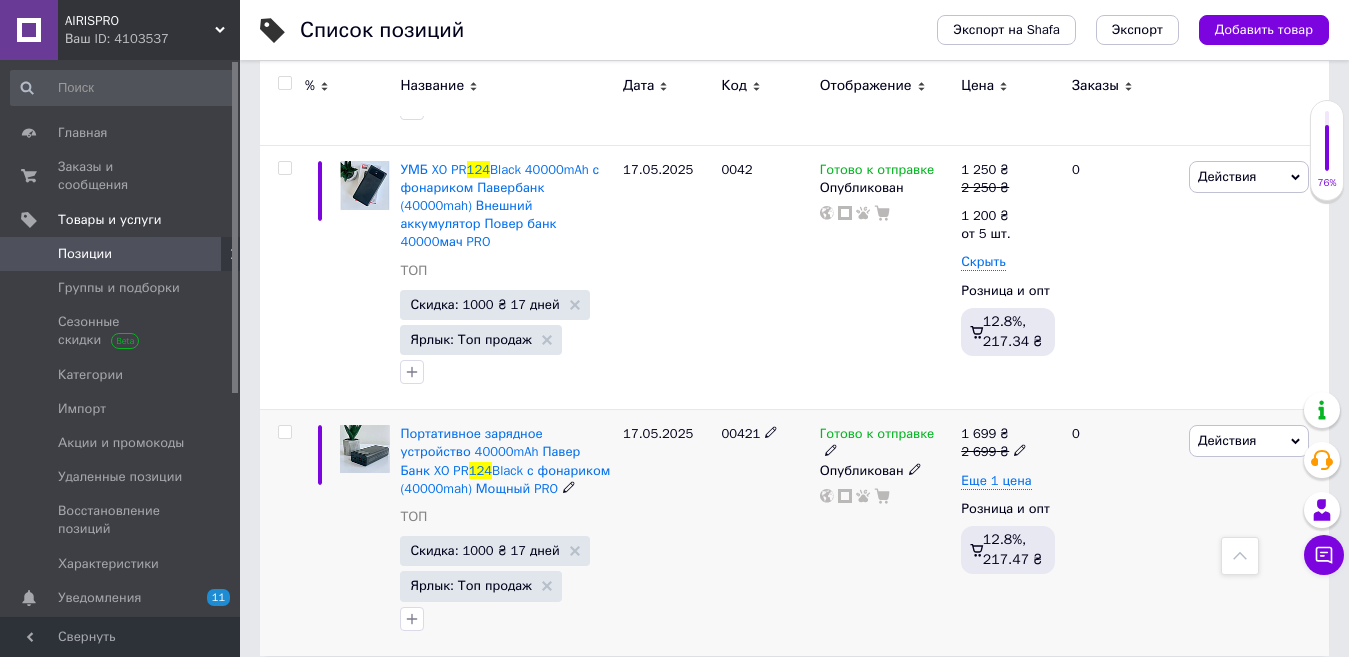 click 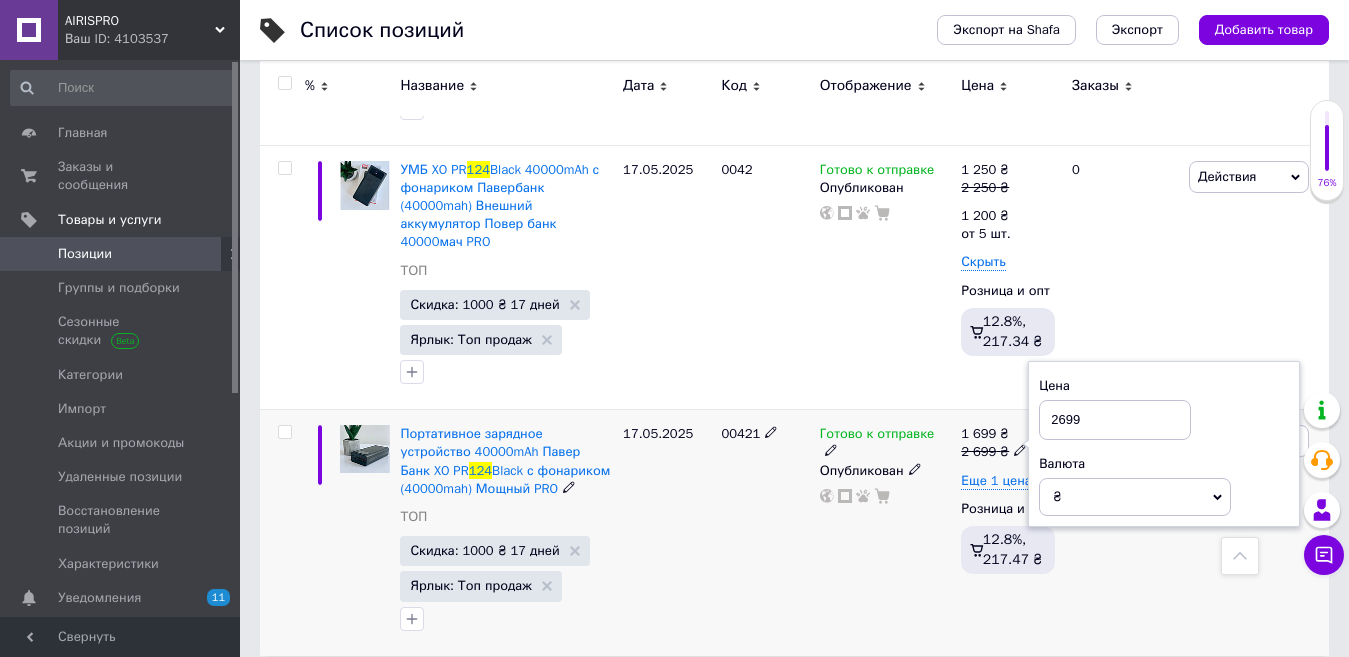 drag, startPoint x: 1087, startPoint y: 399, endPoint x: 1062, endPoint y: 403, distance: 25.317978 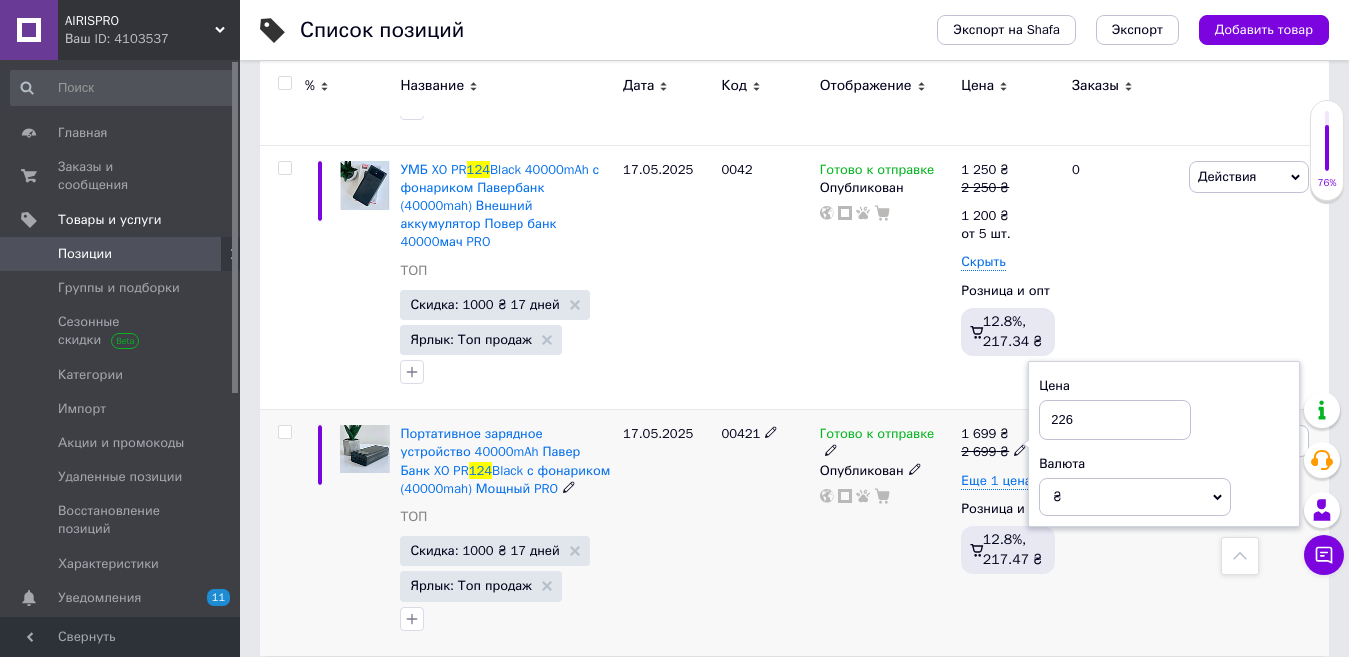 type on "2260" 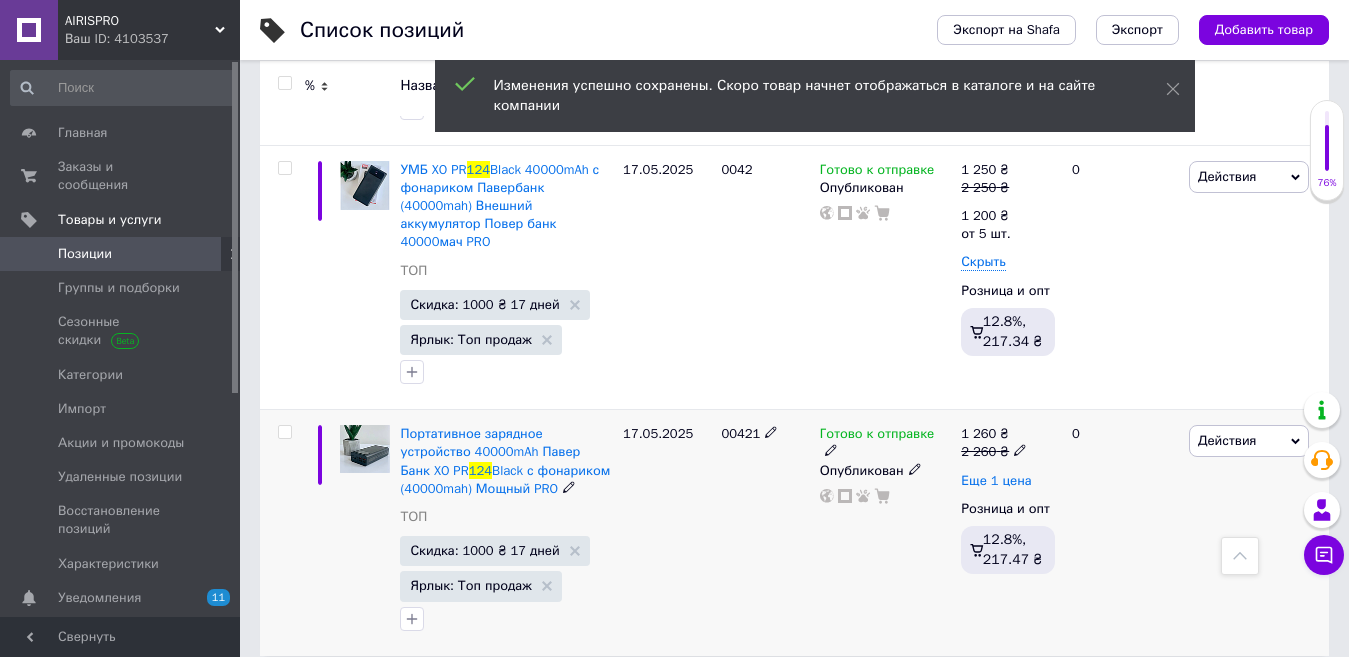 click on "1 260   ₴ 2 260   ₴ Еще 1 цена Розница и опт 12.8%, 217.47 ₴" at bounding box center (1008, 503) 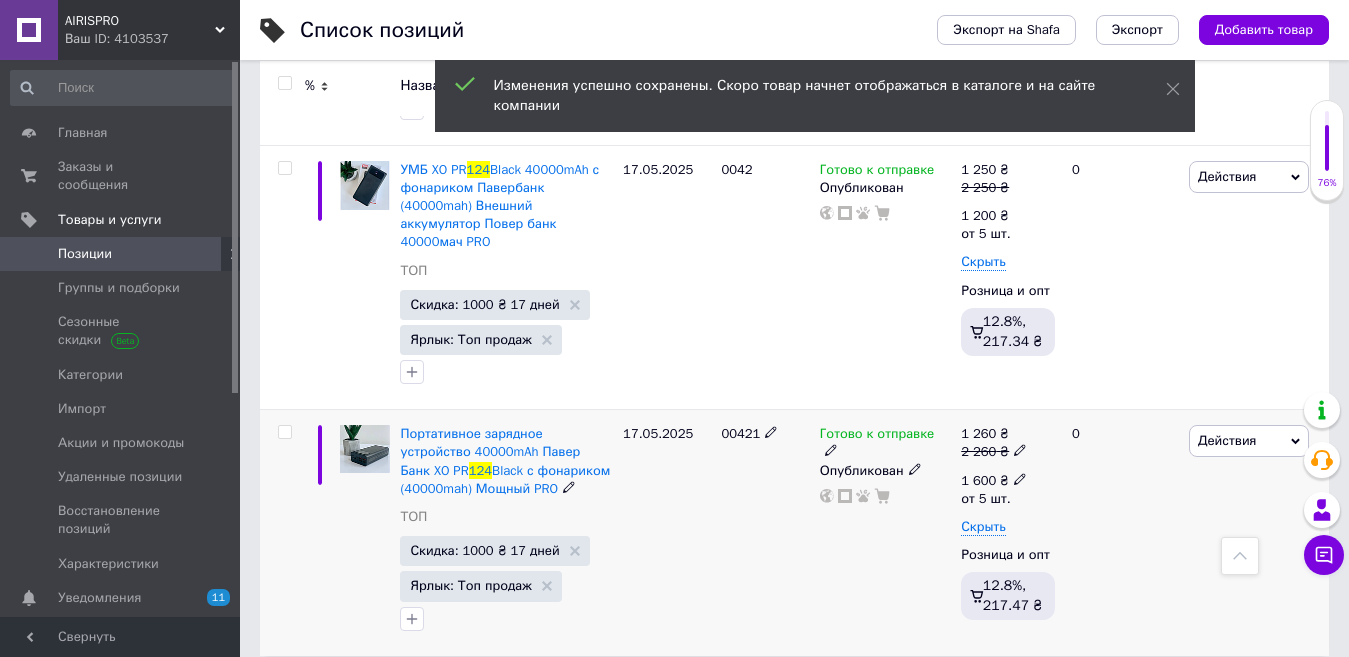 click 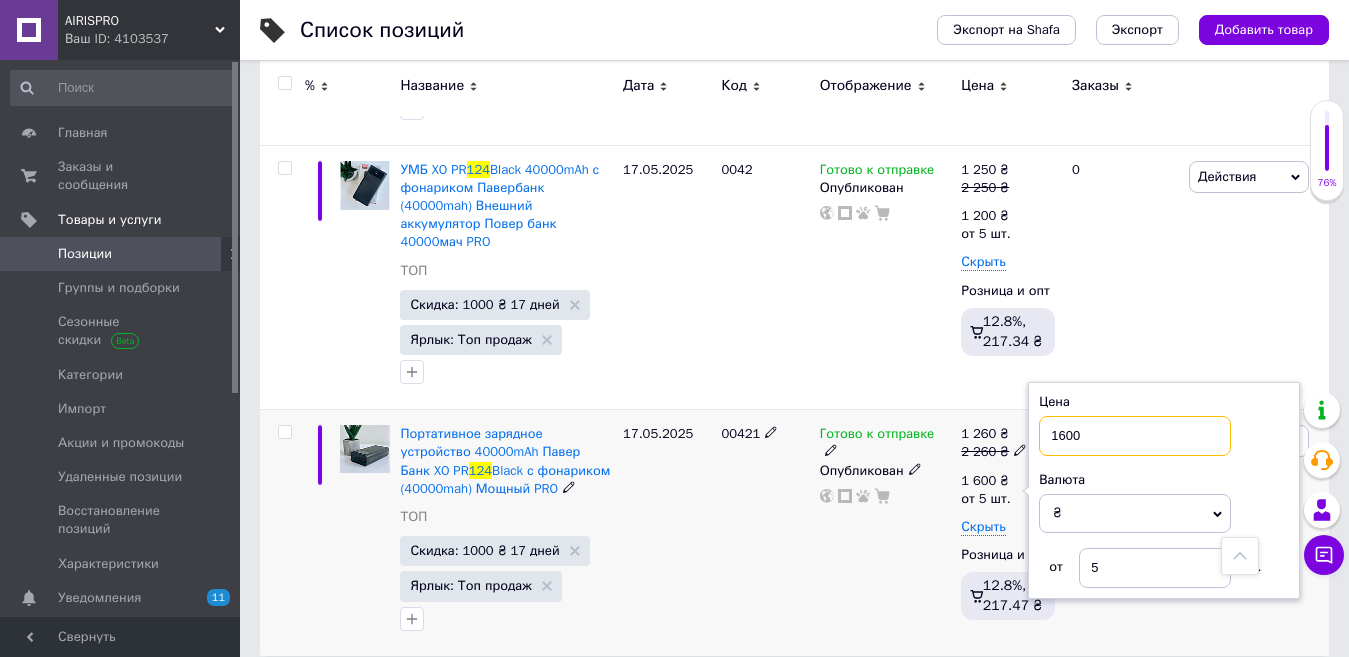 drag, startPoint x: 1083, startPoint y: 416, endPoint x: 1058, endPoint y: 418, distance: 25.079872 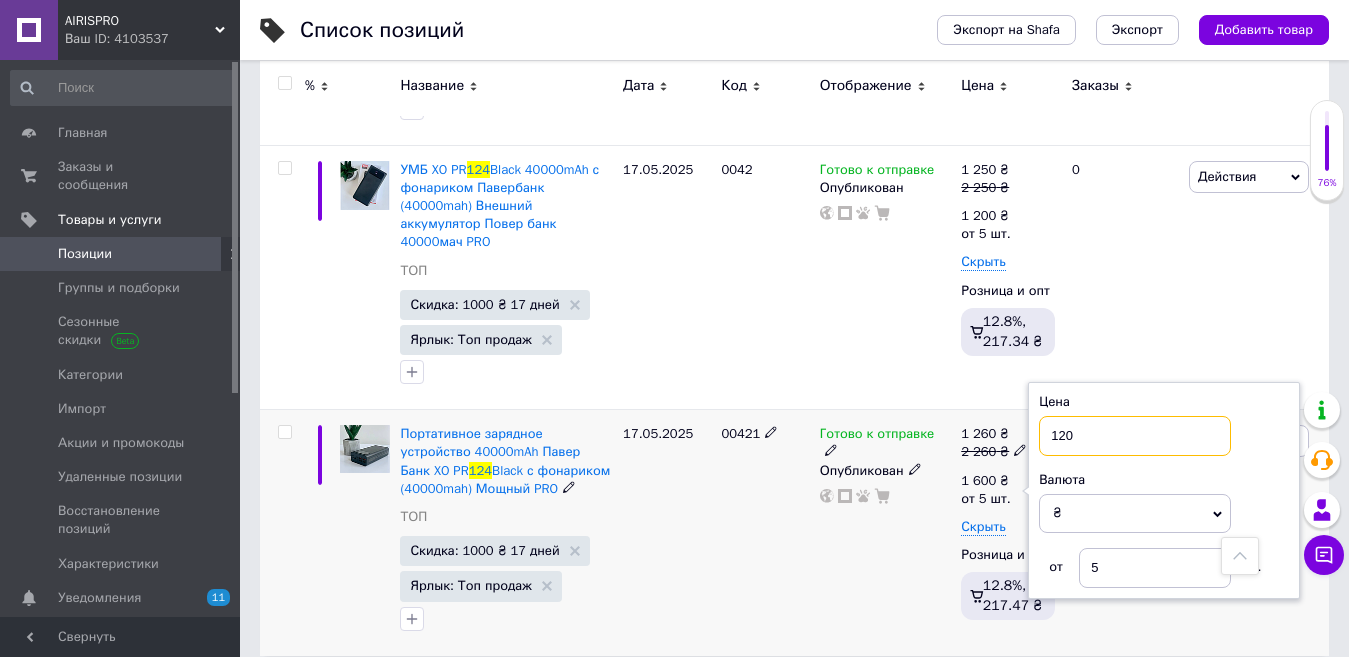 type on "1200" 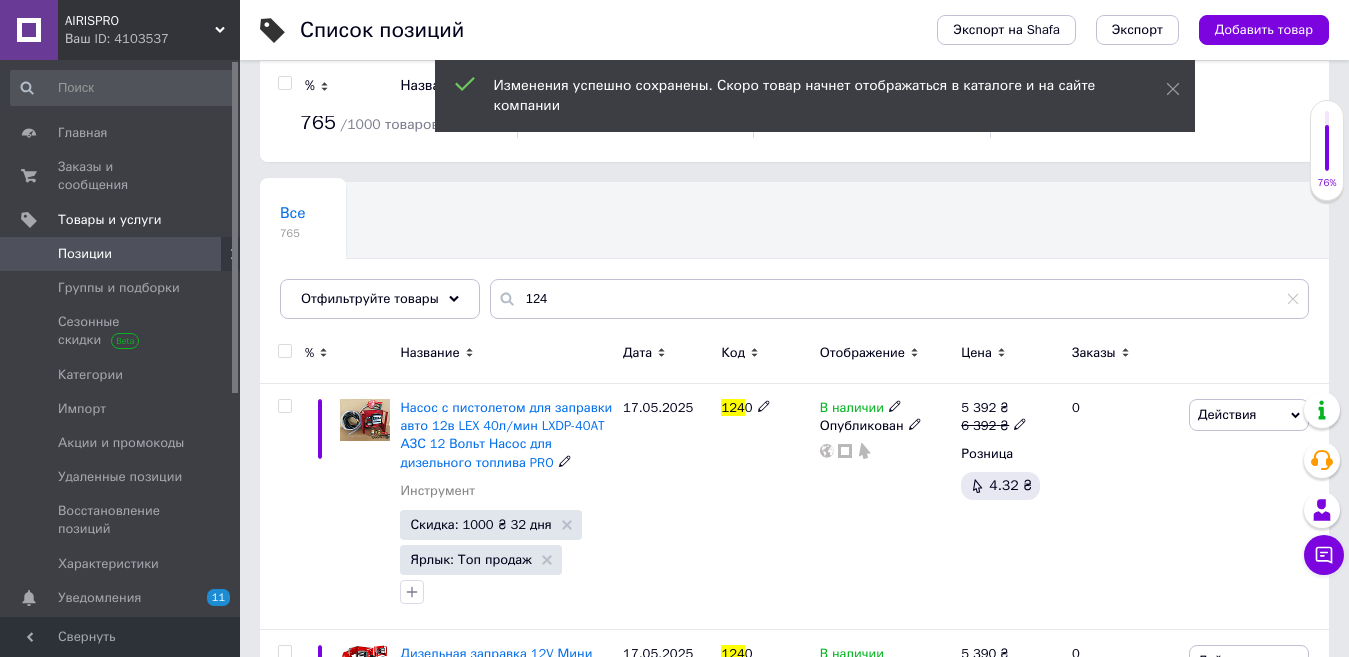 scroll, scrollTop: 0, scrollLeft: 0, axis: both 